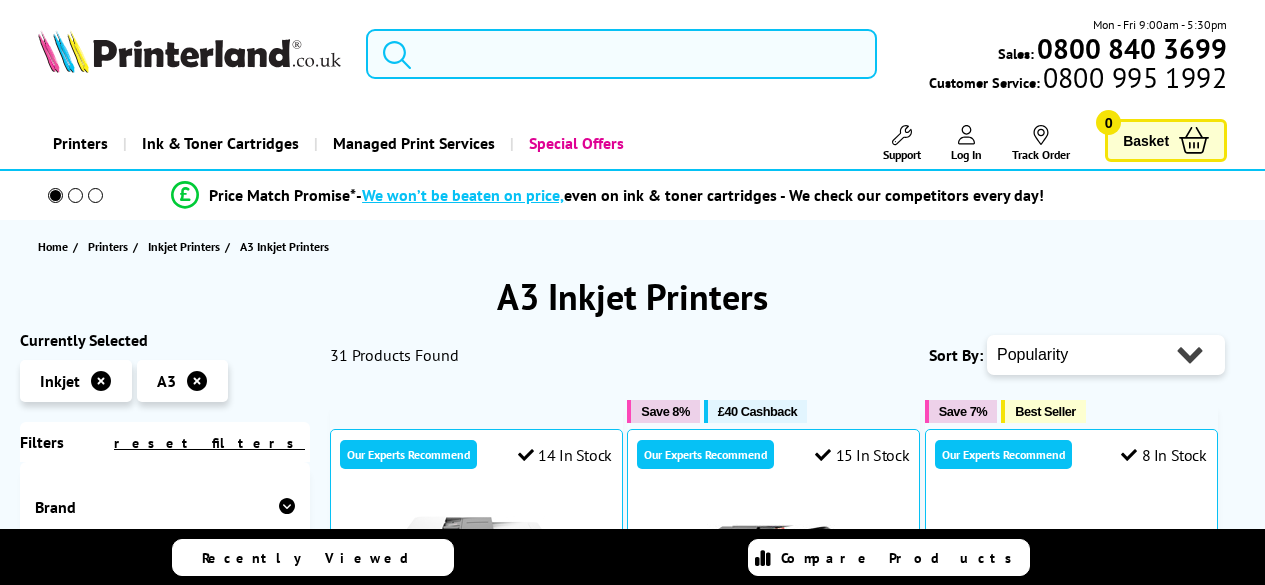 scroll, scrollTop: 0, scrollLeft: 0, axis: both 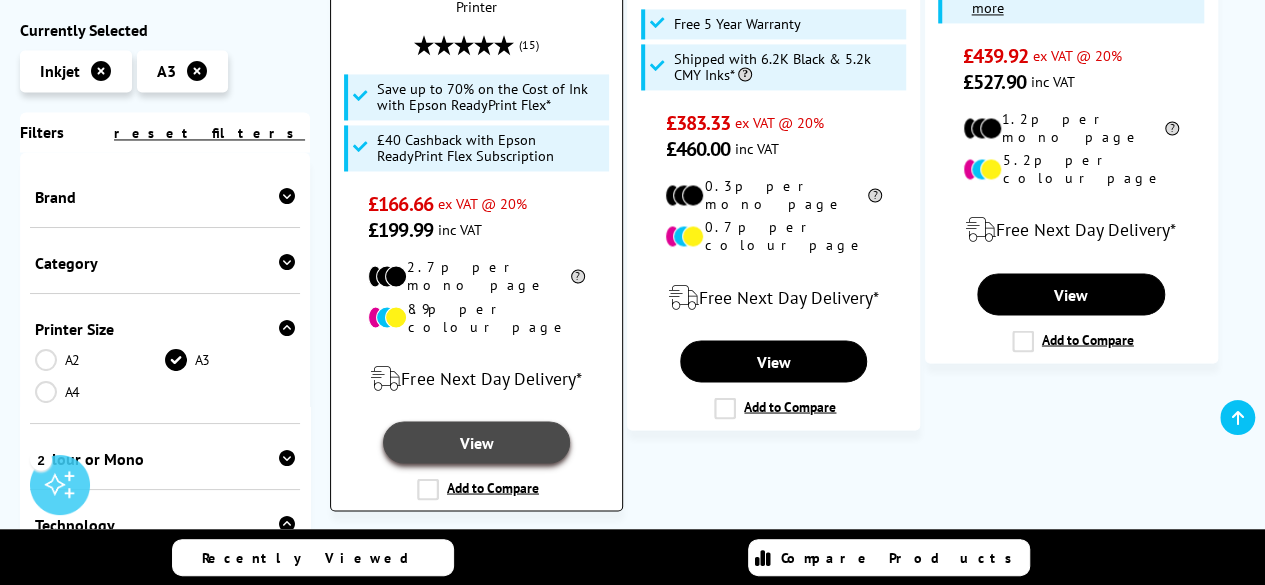 click on "View" at bounding box center (476, 442) 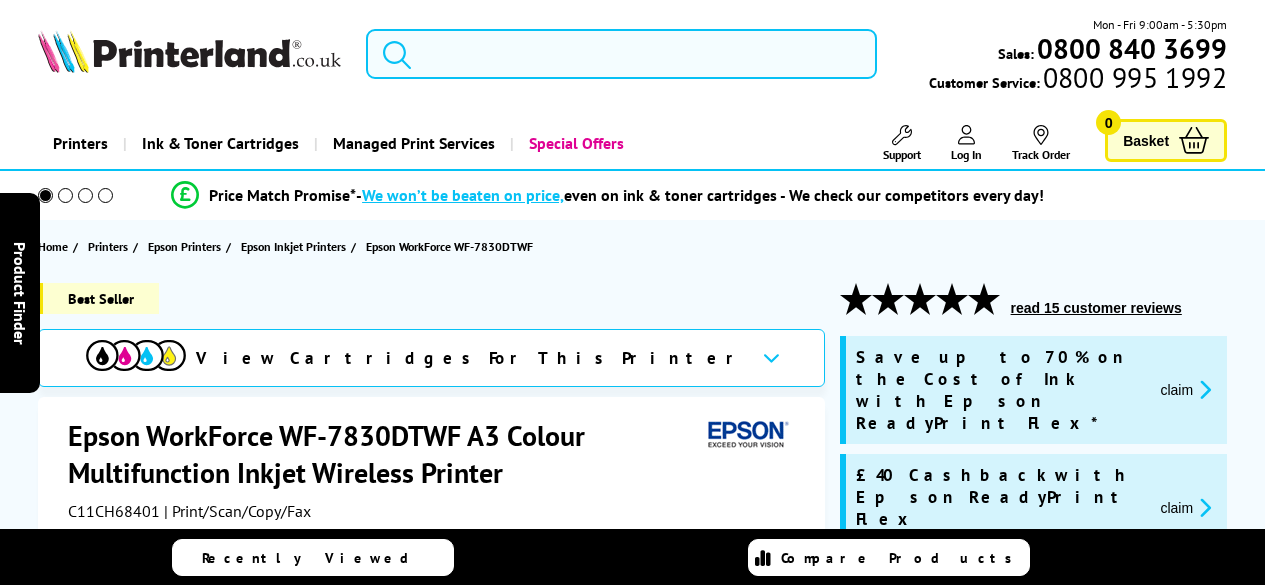 scroll, scrollTop: 0, scrollLeft: 0, axis: both 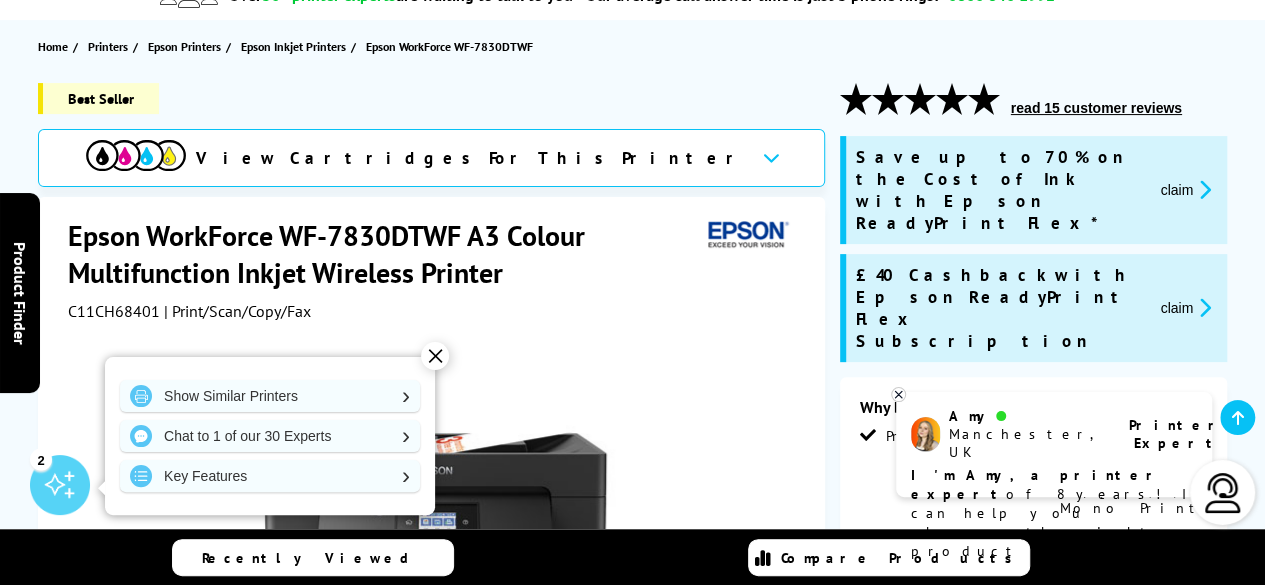click on "✕" at bounding box center [435, 356] 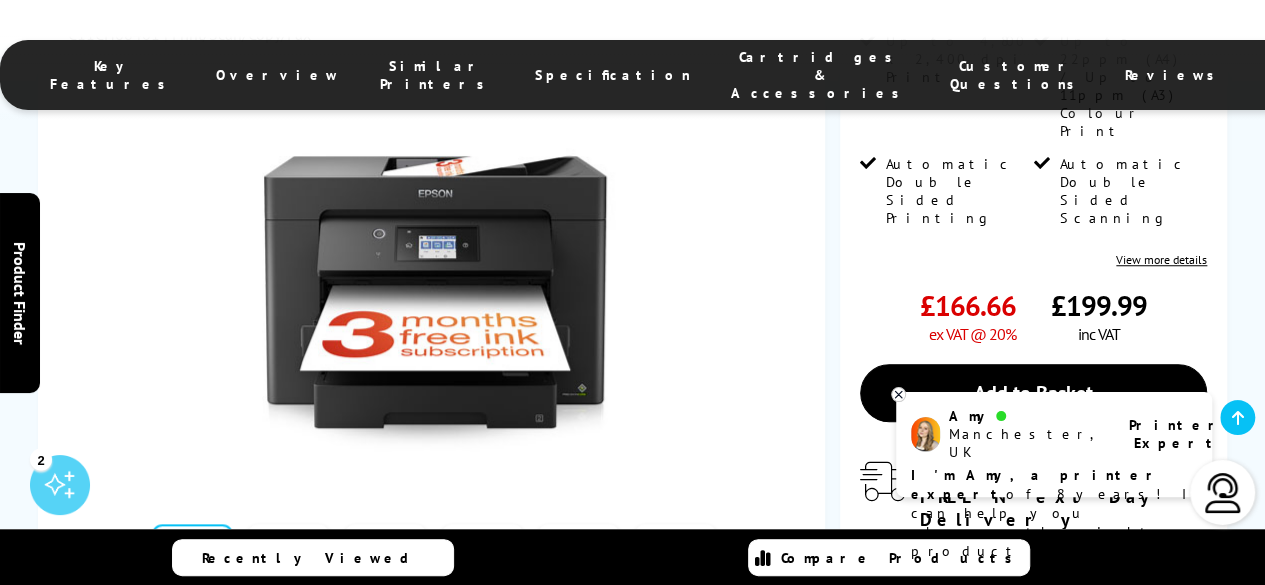 scroll, scrollTop: 800, scrollLeft: 0, axis: vertical 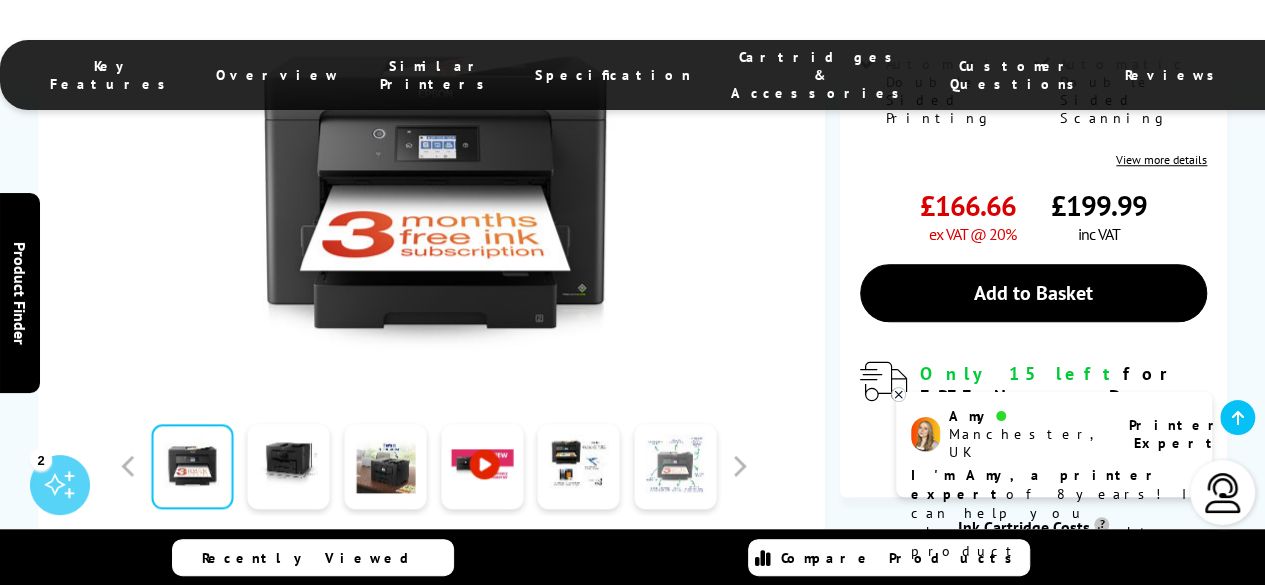 click at bounding box center (675, 466) 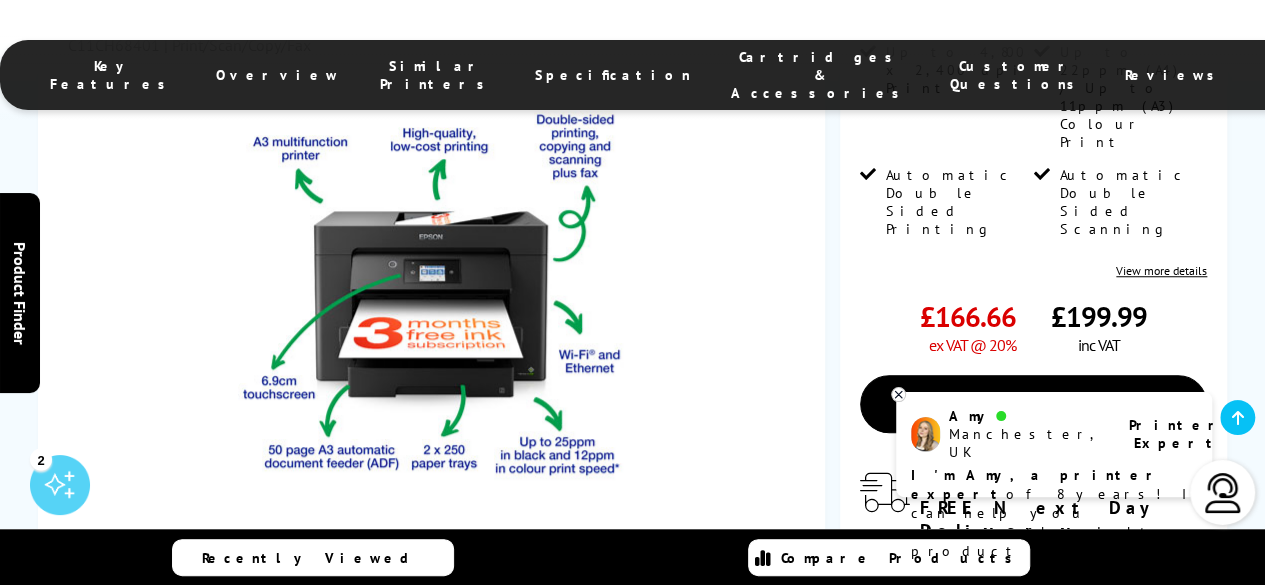 scroll, scrollTop: 700, scrollLeft: 0, axis: vertical 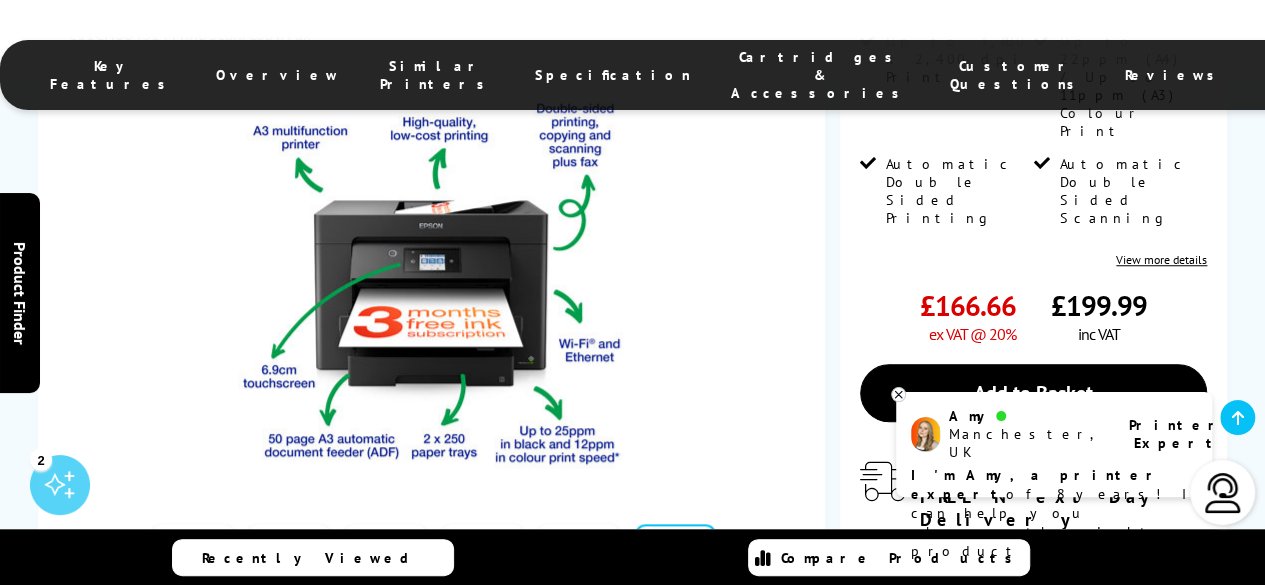click at bounding box center [739, 566] 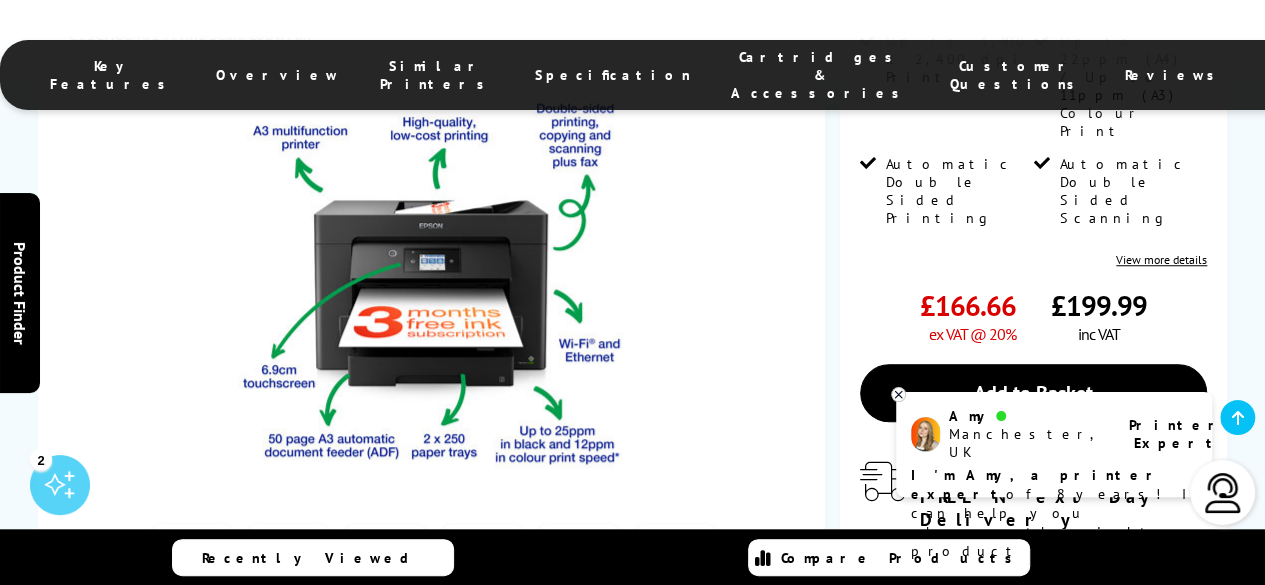 click at bounding box center (482, 566) 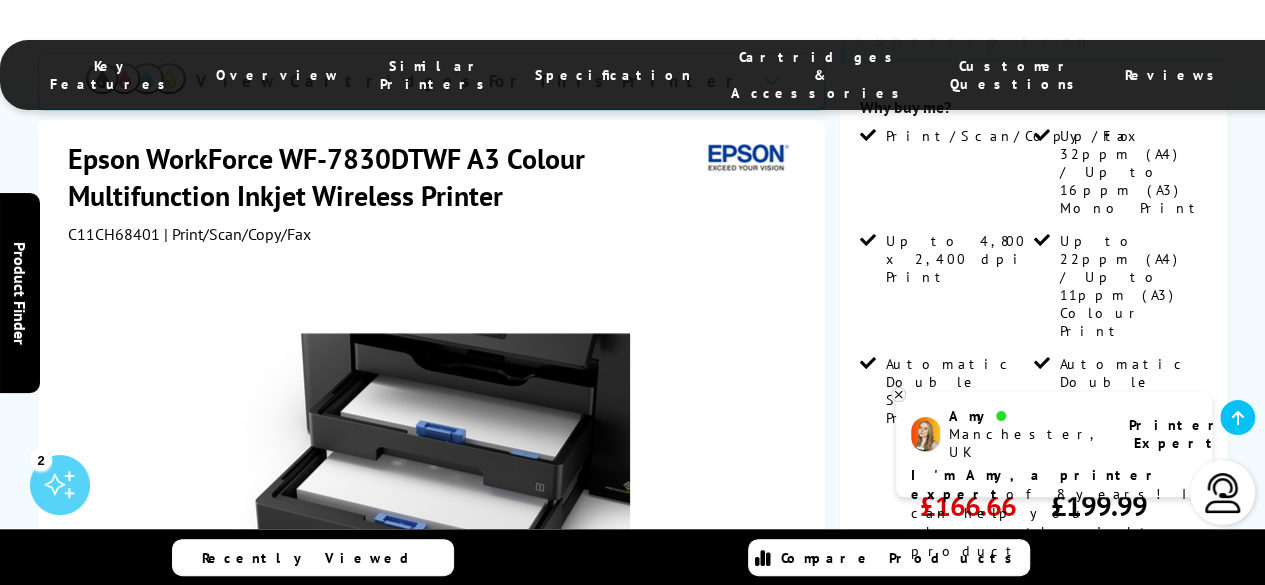 scroll, scrollTop: 600, scrollLeft: 0, axis: vertical 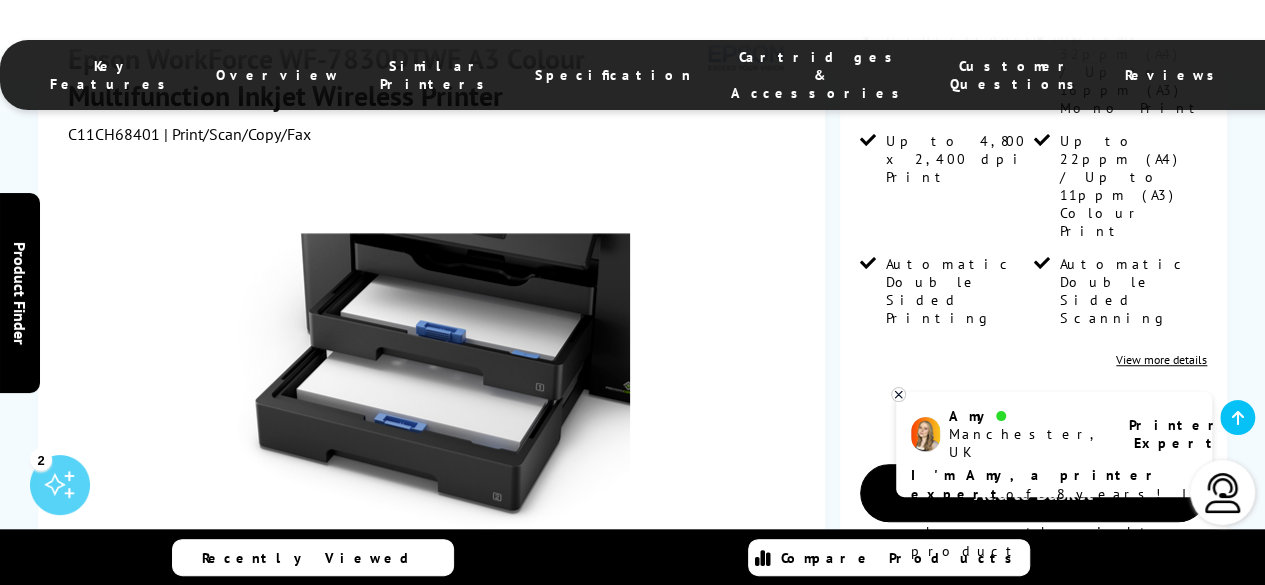 click at bounding box center [675, 666] 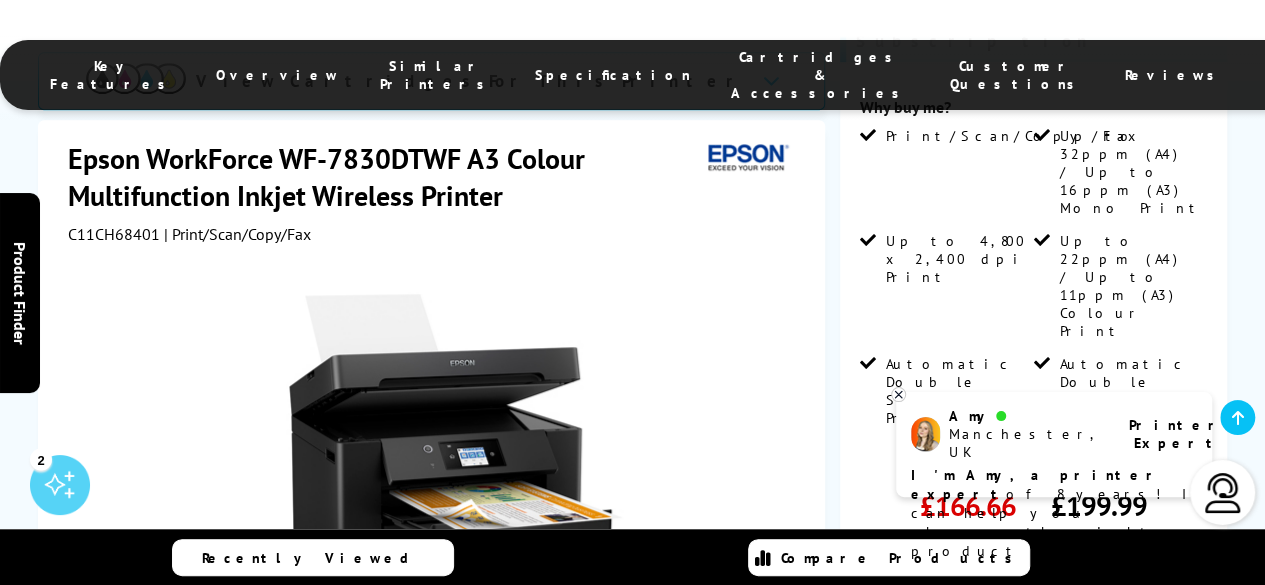 scroll, scrollTop: 600, scrollLeft: 0, axis: vertical 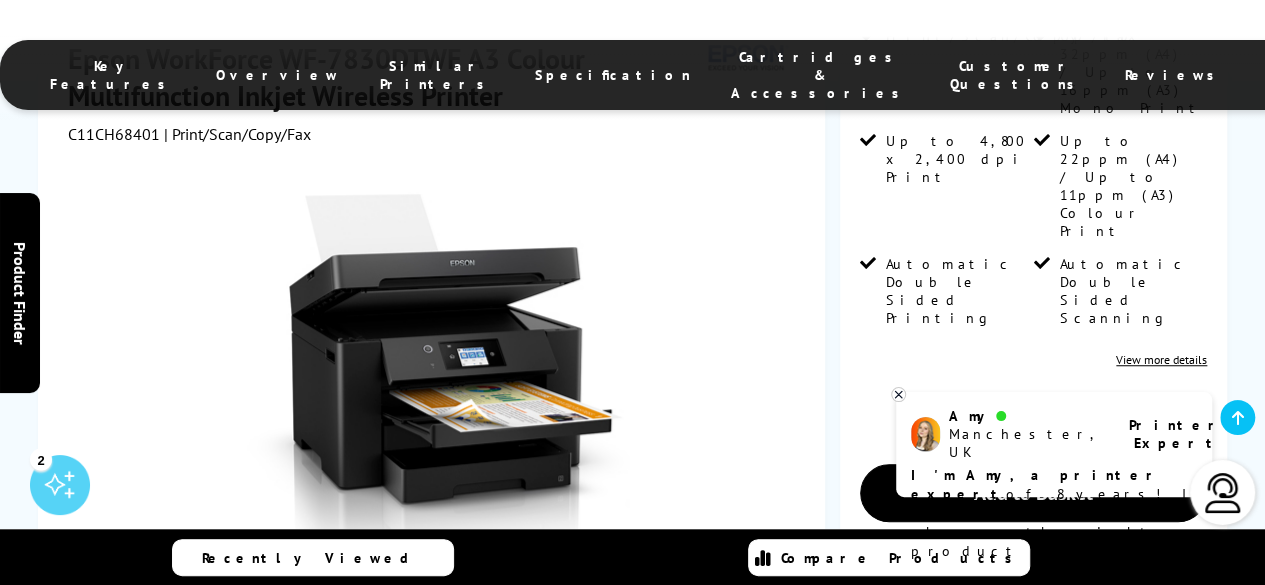 click at bounding box center [739, 666] 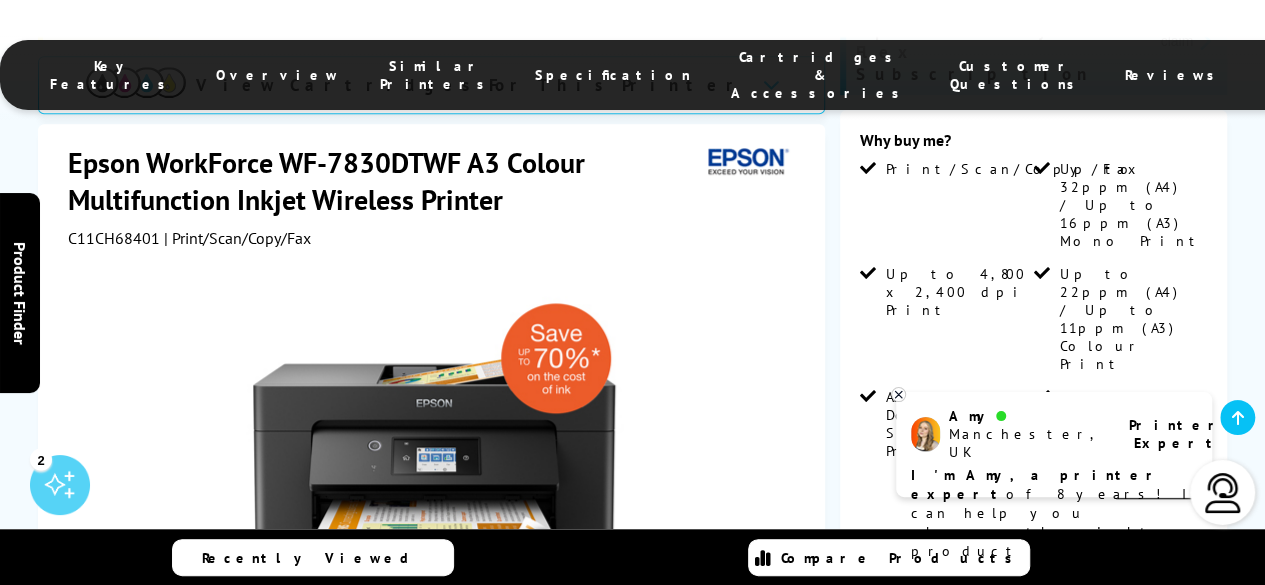 scroll, scrollTop: 500, scrollLeft: 0, axis: vertical 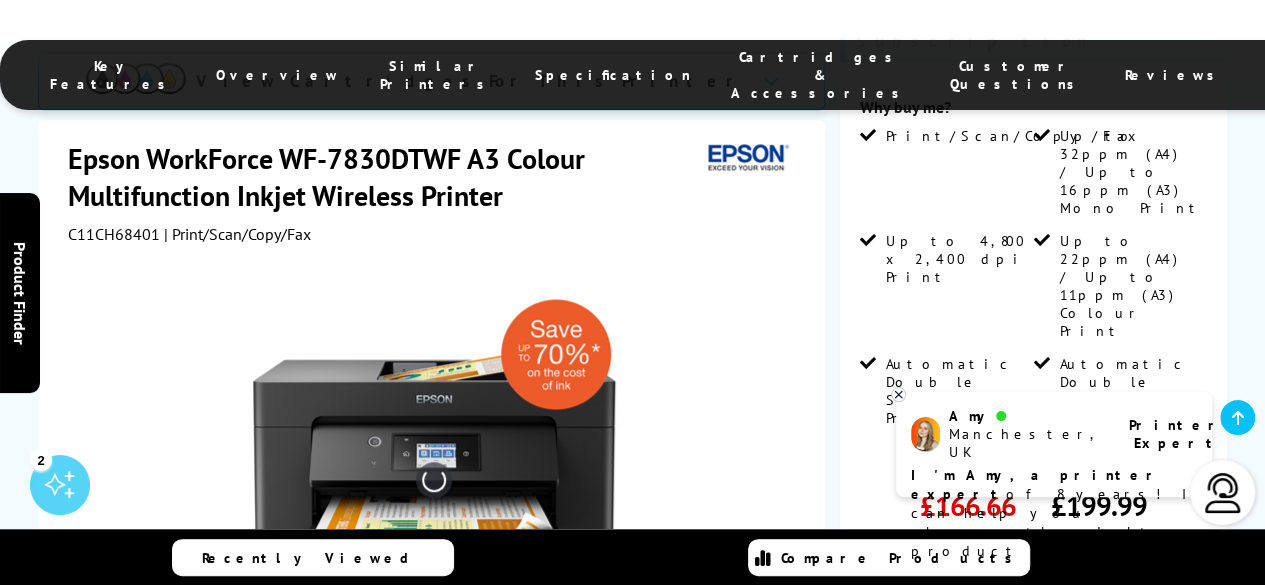click at bounding box center (434, 480) 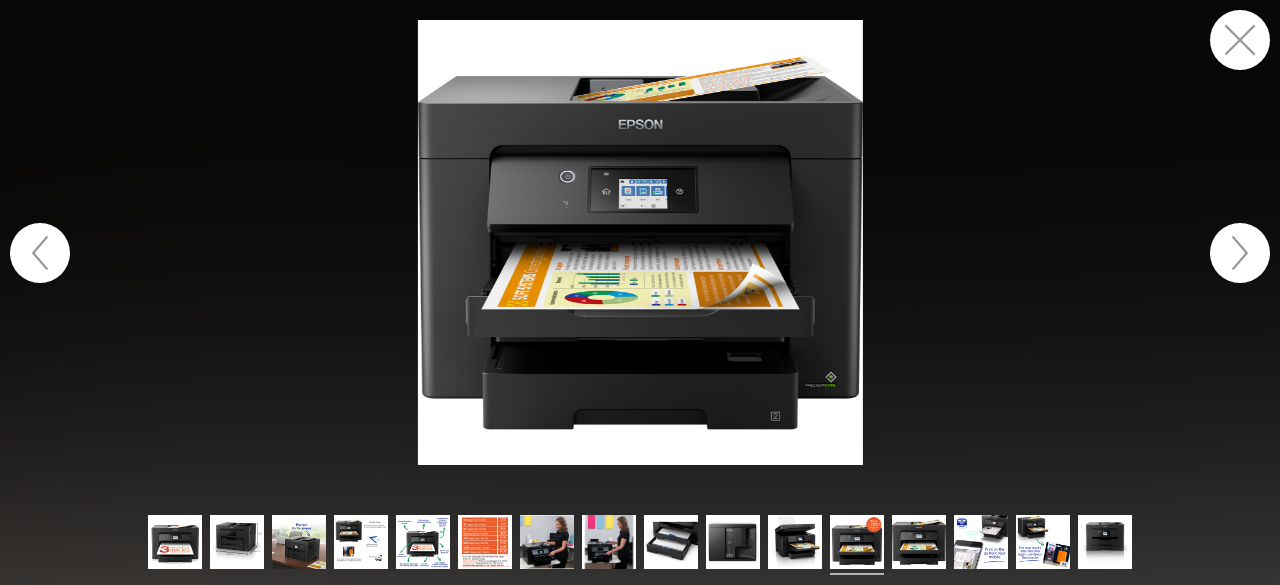 click at bounding box center [1240, 253] 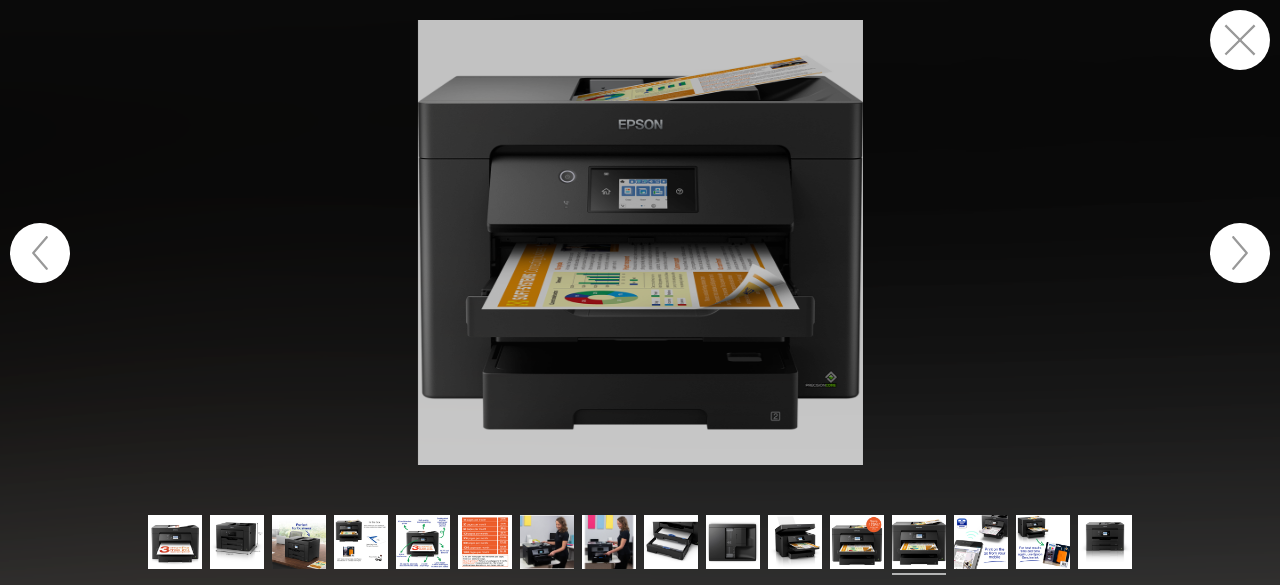 click at bounding box center (1240, 253) 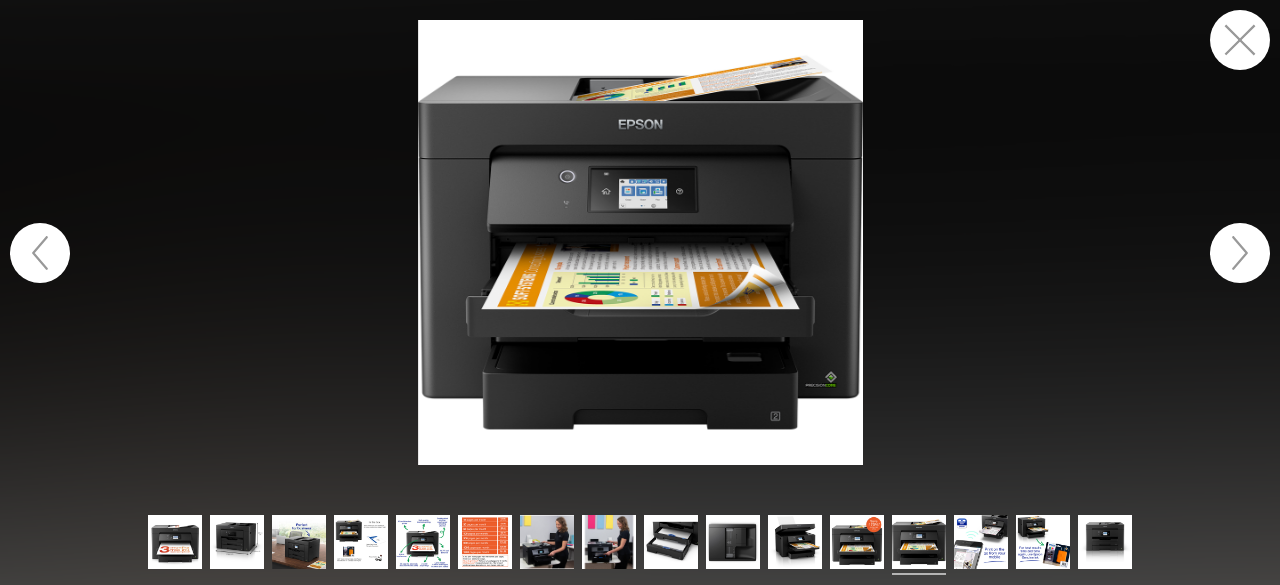 click at bounding box center [1240, 253] 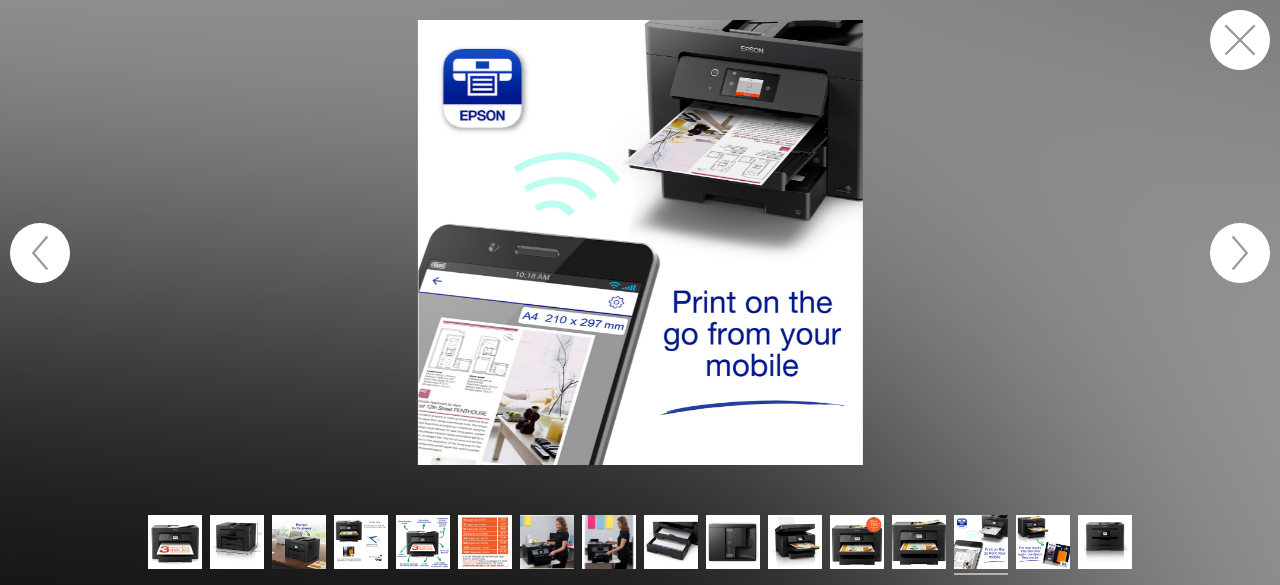 click at bounding box center (1240, 253) 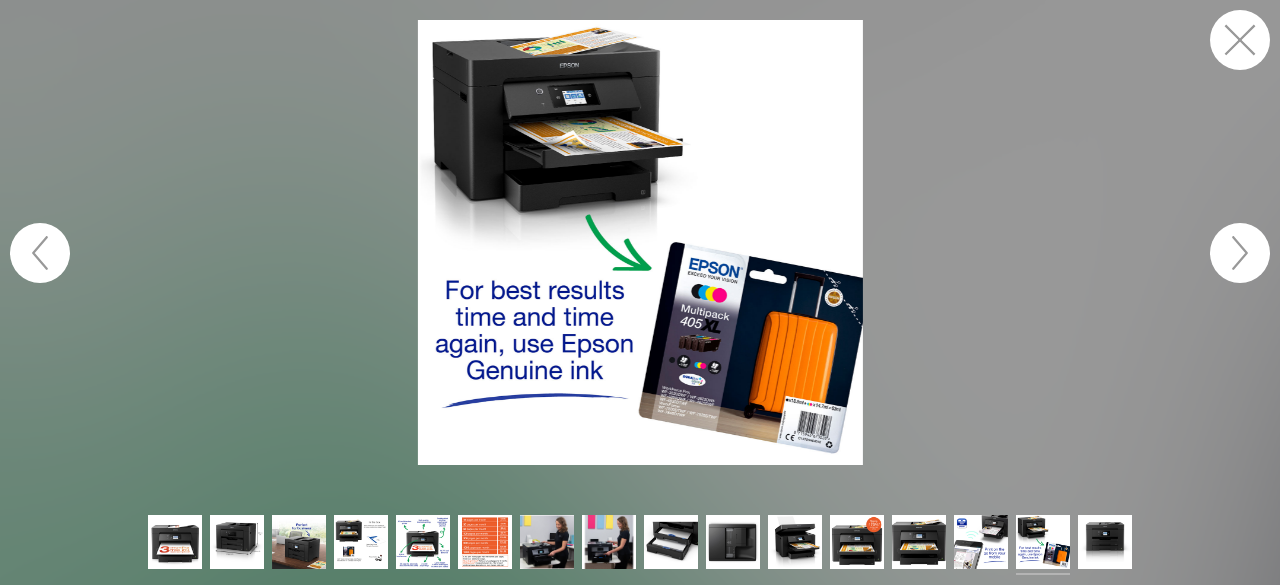 click at bounding box center (1240, 253) 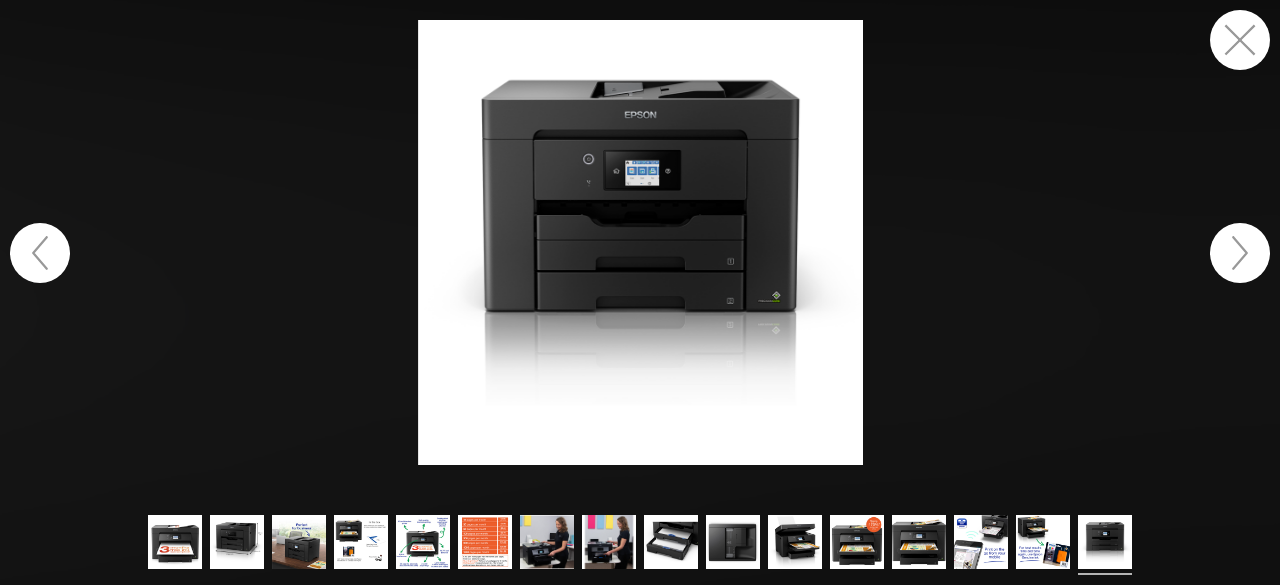 click at bounding box center (40, 253) 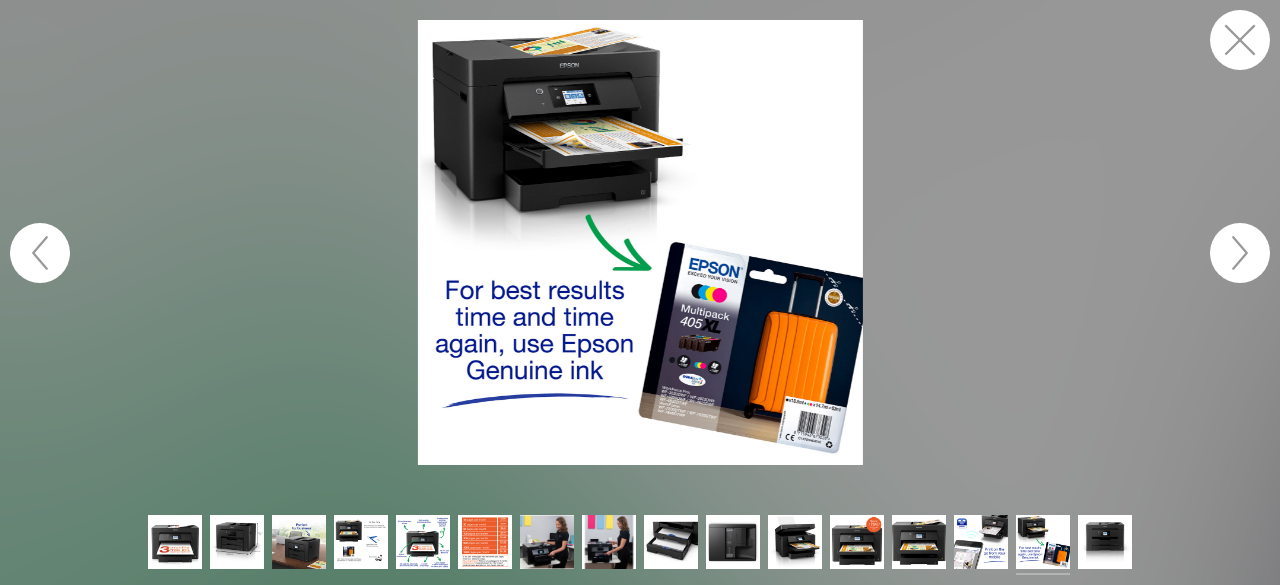 click at bounding box center (40, 253) 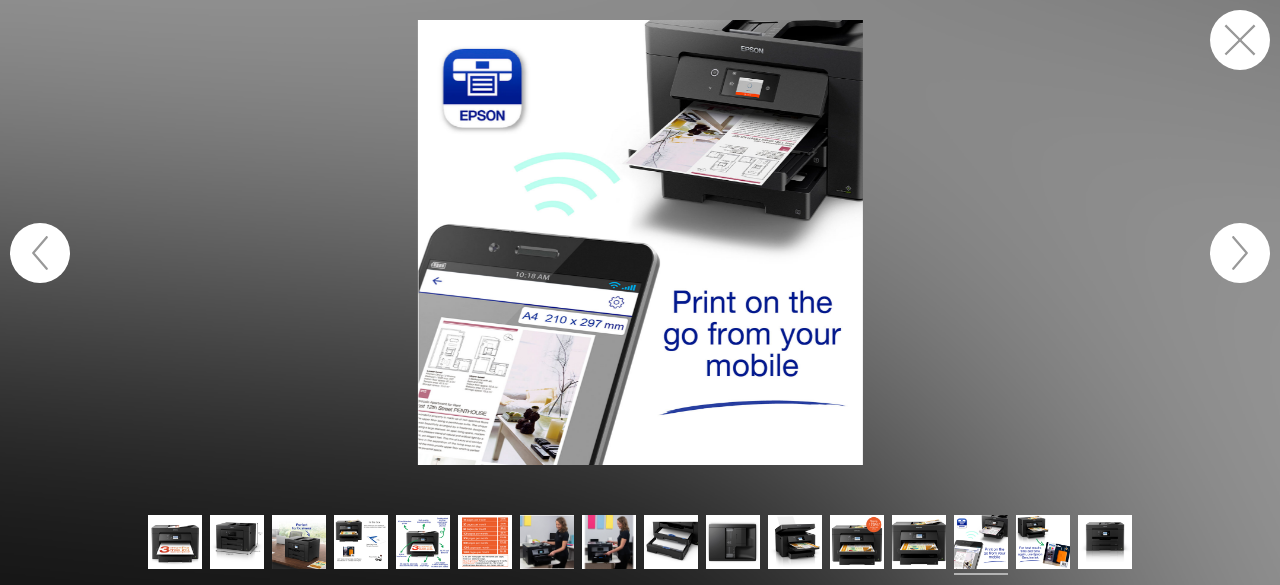 click at bounding box center (40, 253) 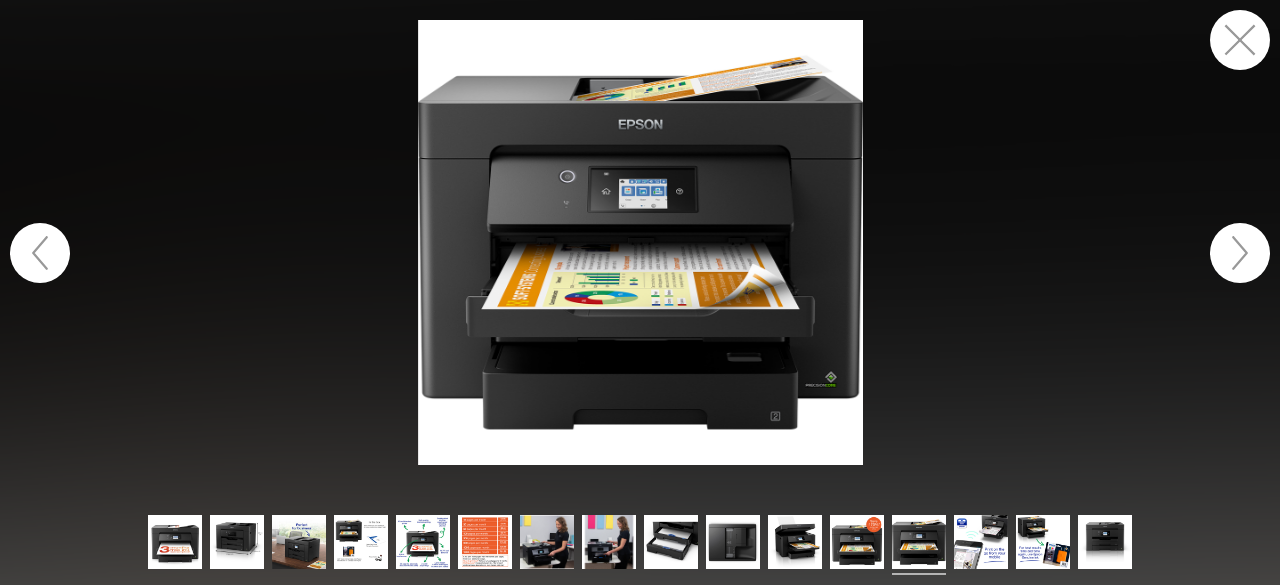 click at bounding box center [40, 253] 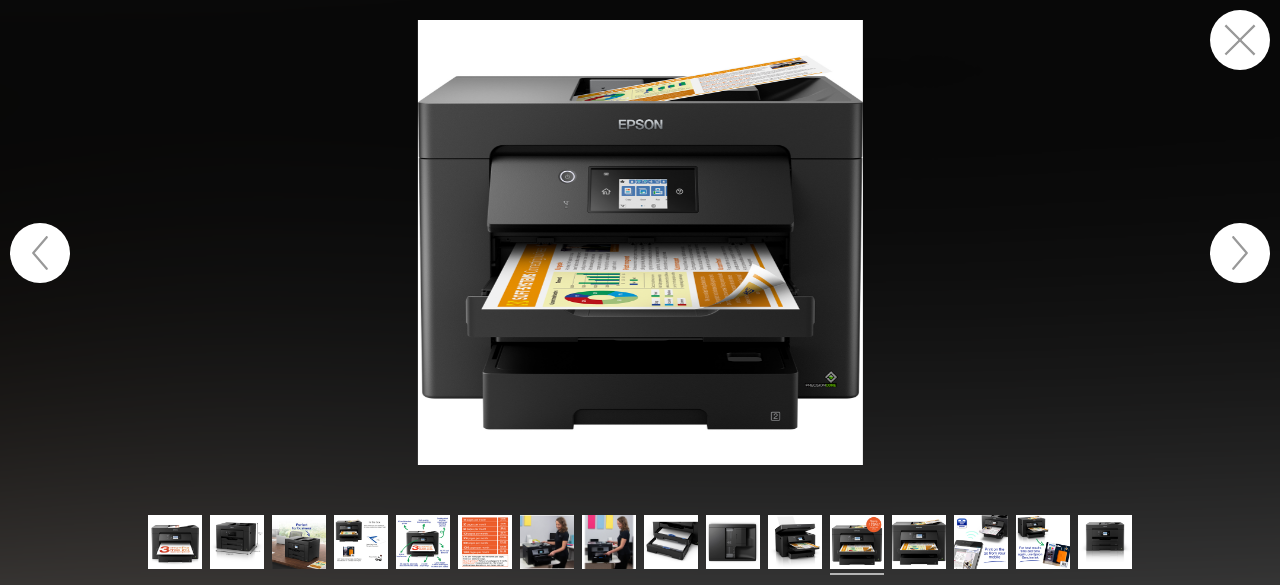 click at bounding box center (40, 253) 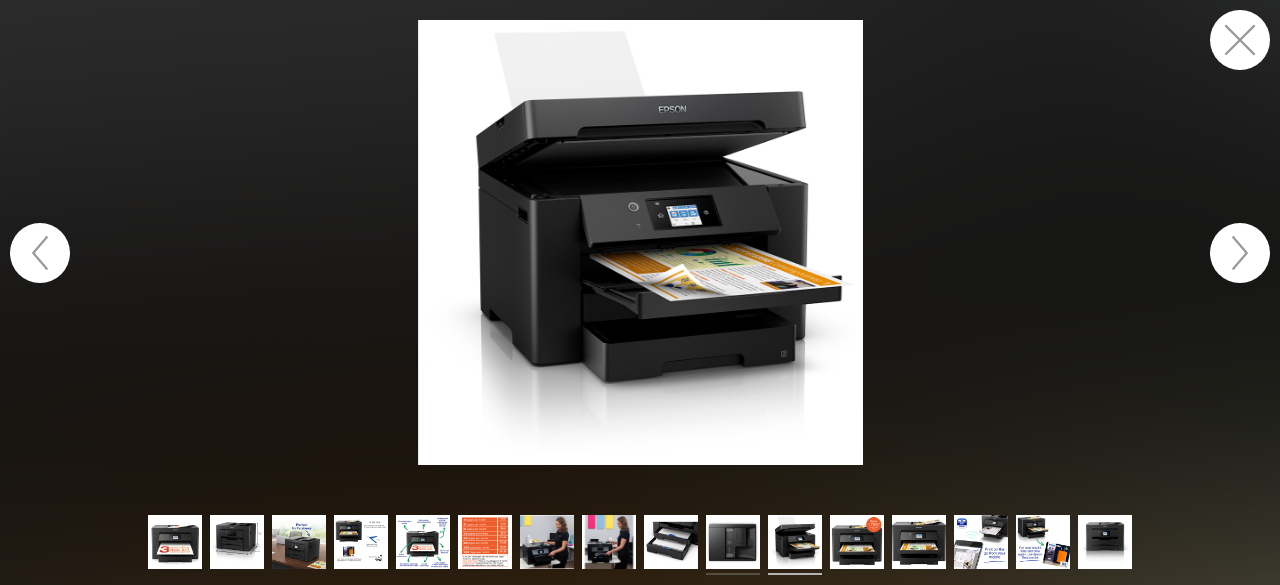 click at bounding box center (733, 545) 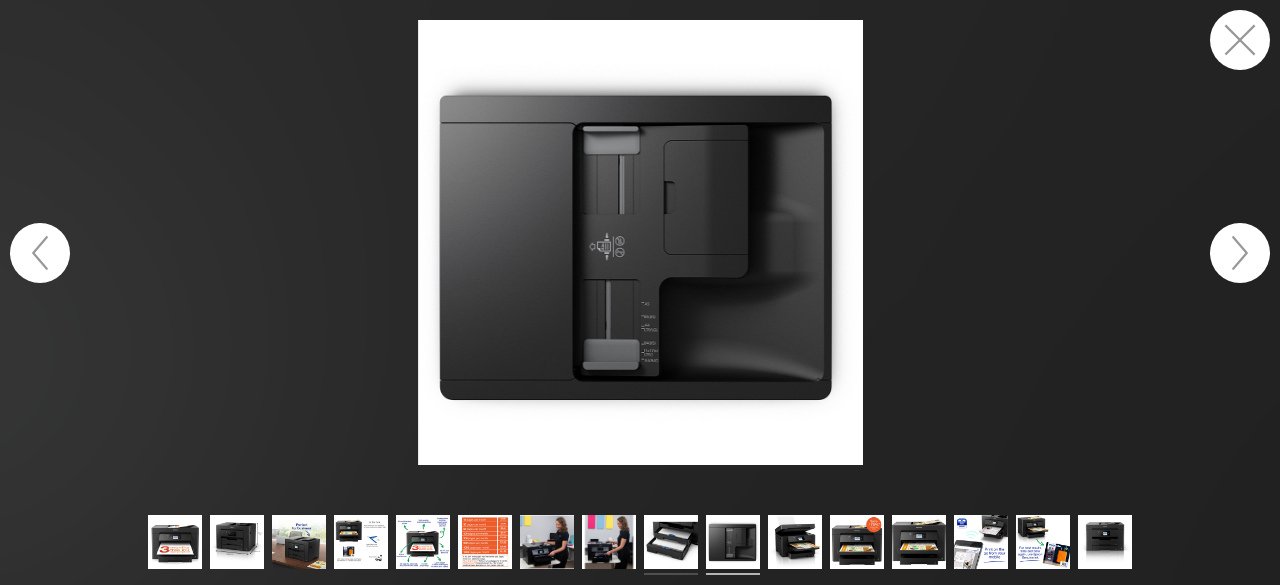 click at bounding box center (671, 545) 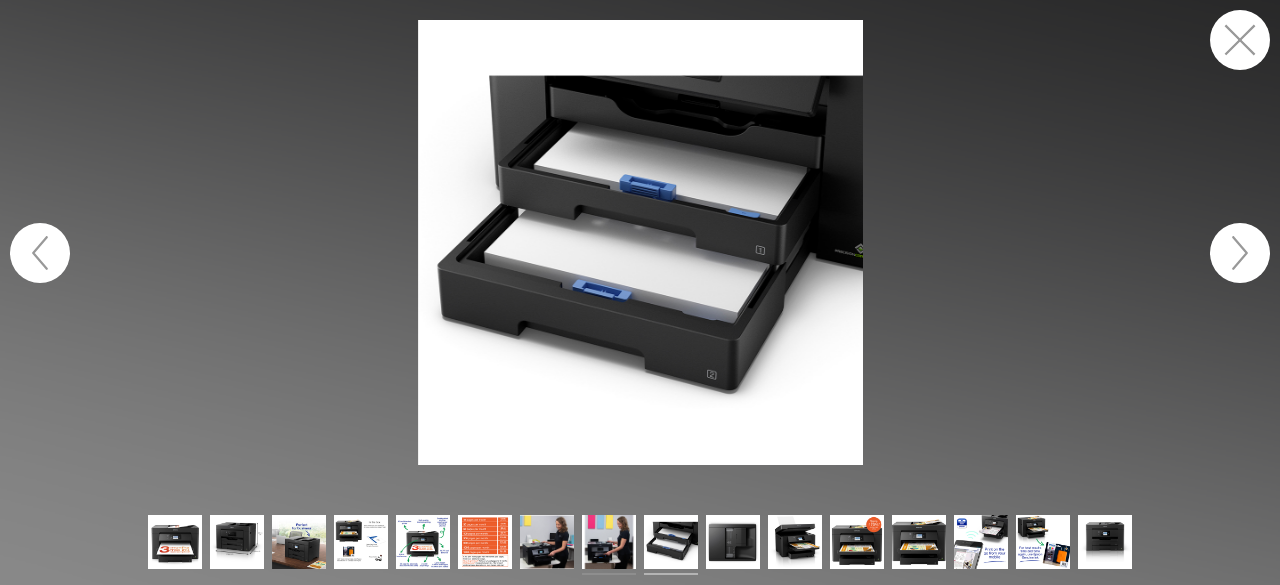 click at bounding box center (609, 545) 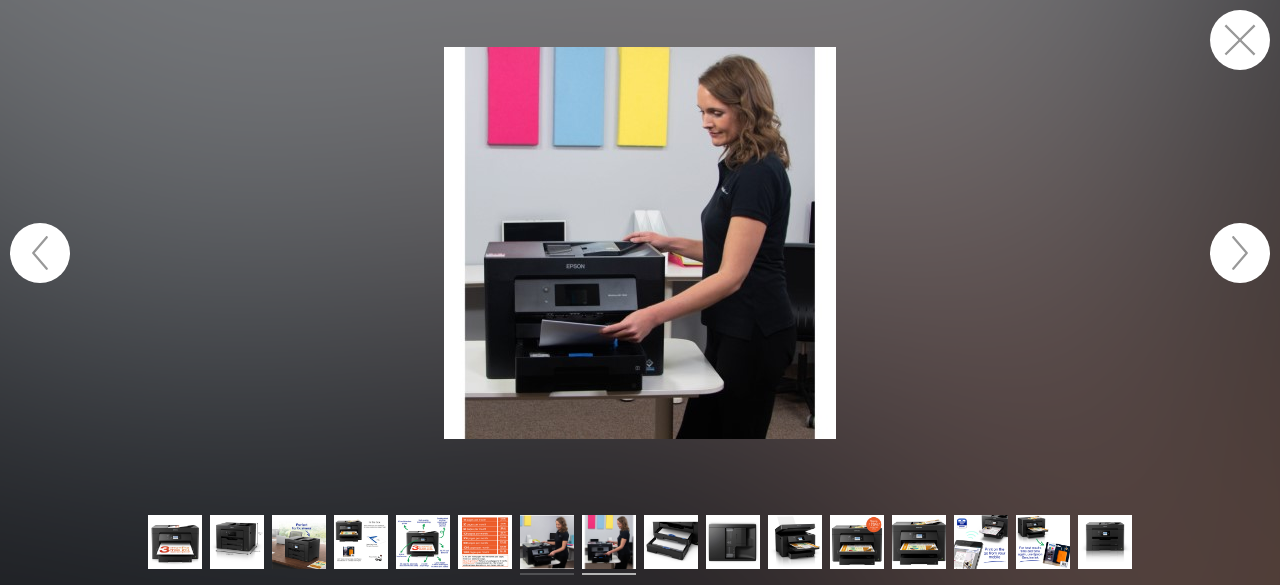 click at bounding box center (547, 545) 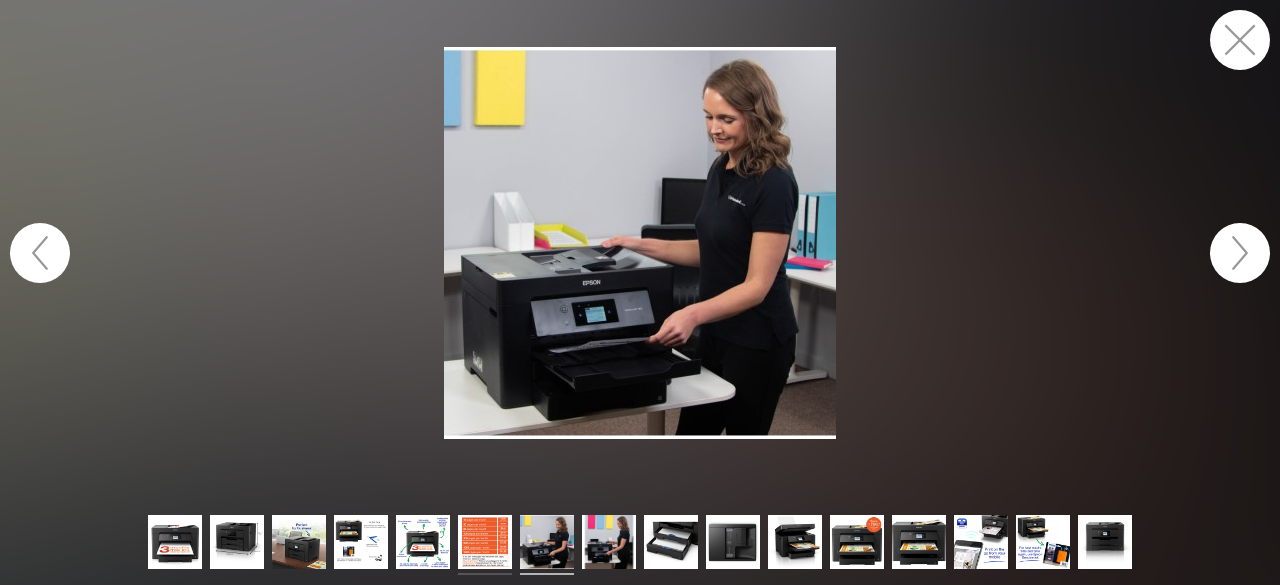 click at bounding box center [485, 545] 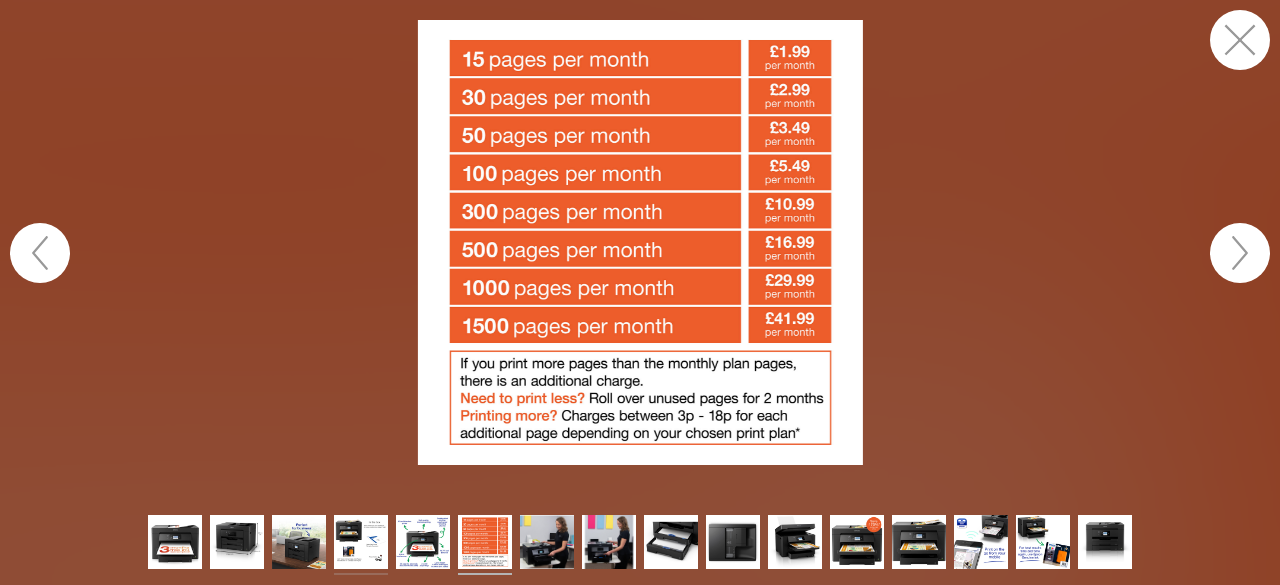 click at bounding box center [361, 545] 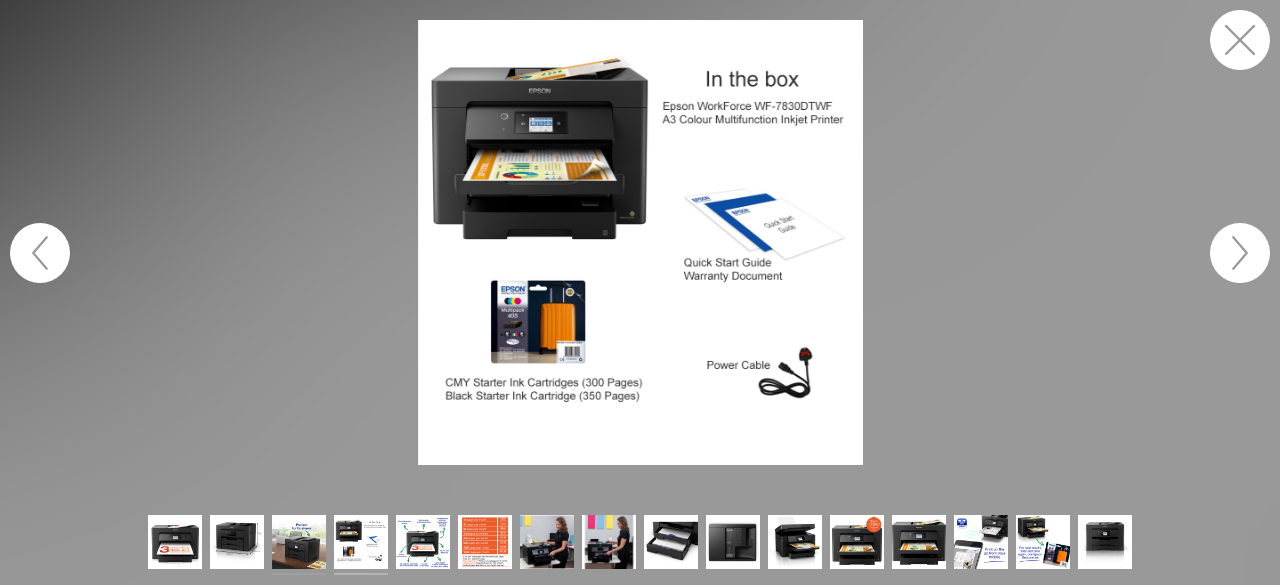 click at bounding box center [299, 545] 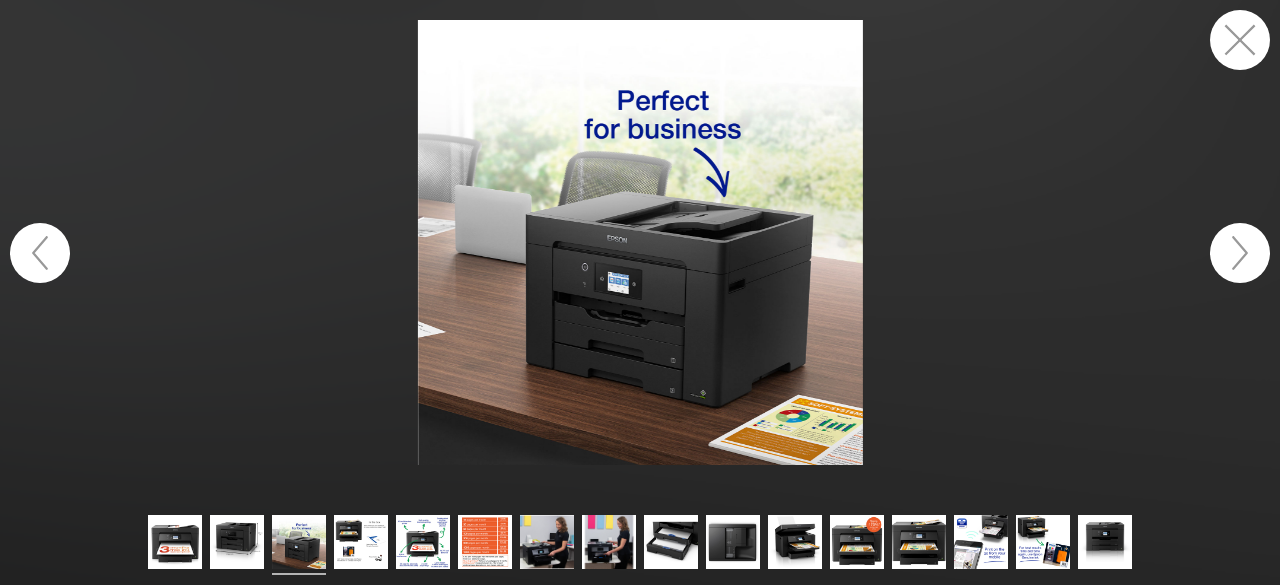 click at bounding box center (1240, 40) 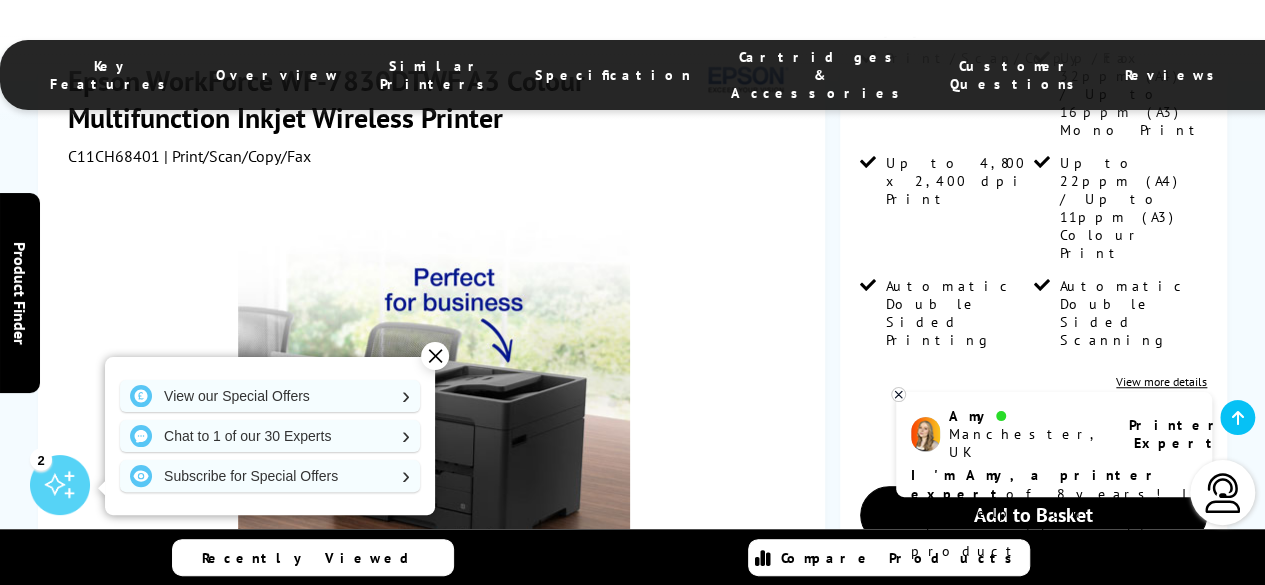 scroll, scrollTop: 700, scrollLeft: 0, axis: vertical 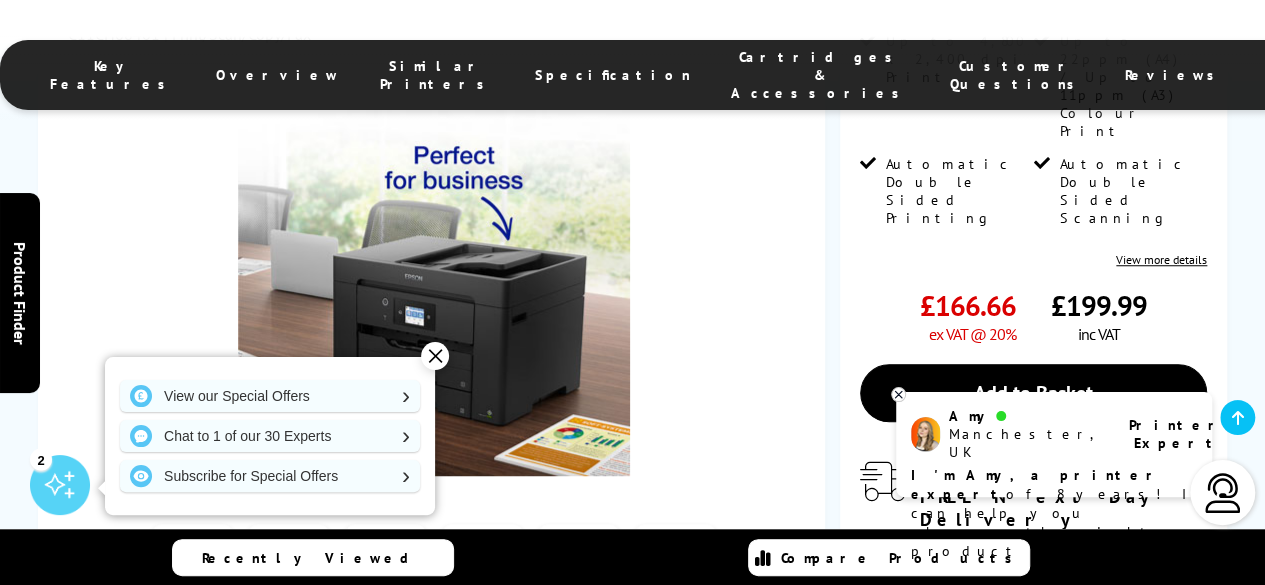click on "✕" at bounding box center (435, 356) 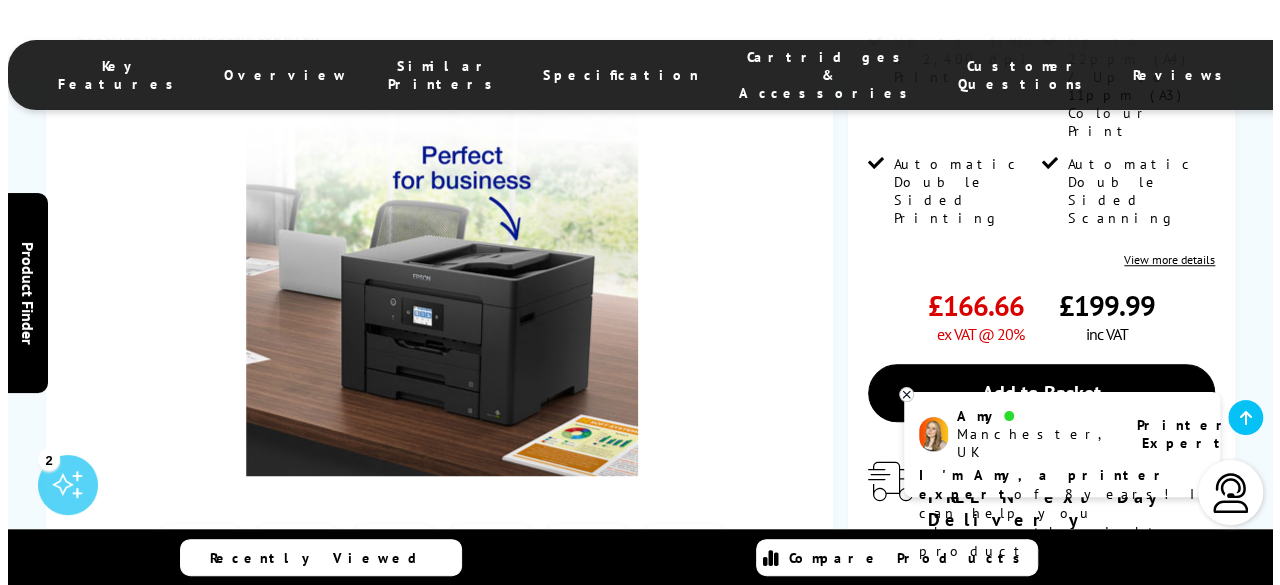 scroll, scrollTop: 800, scrollLeft: 0, axis: vertical 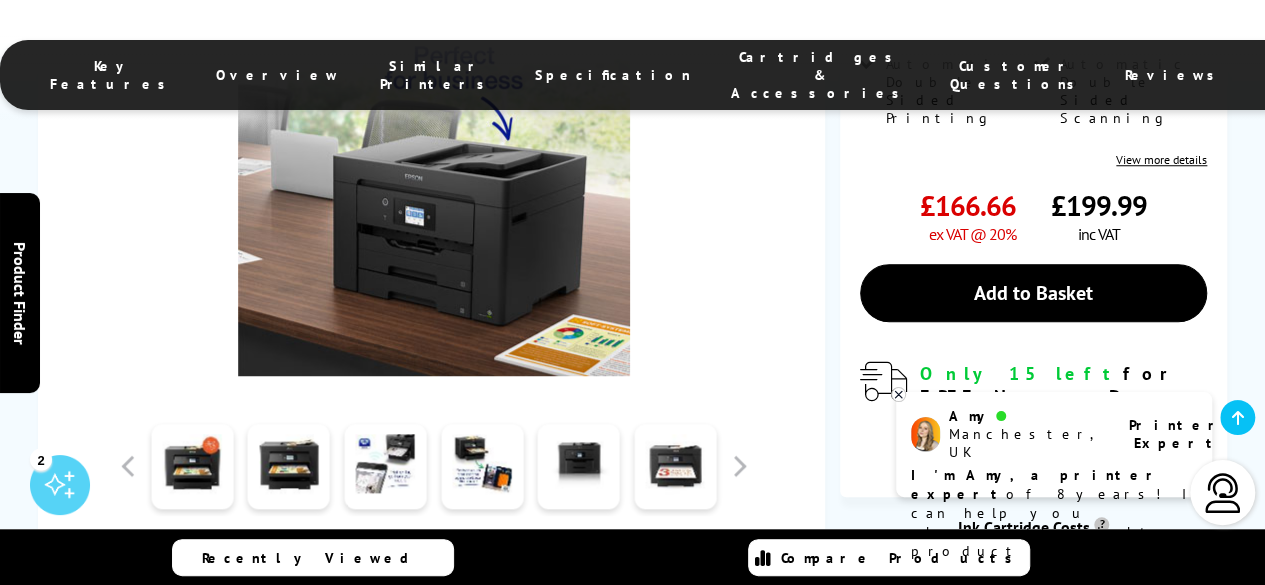 click on "Watch video" at bounding box center (449, 552) 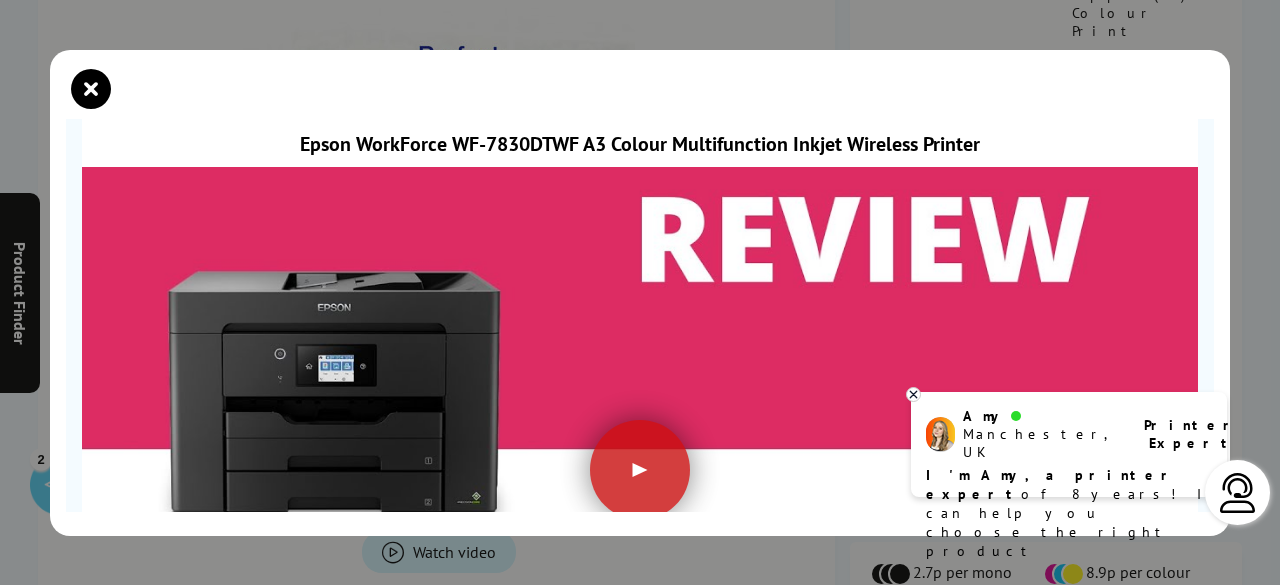 scroll, scrollTop: 100, scrollLeft: 0, axis: vertical 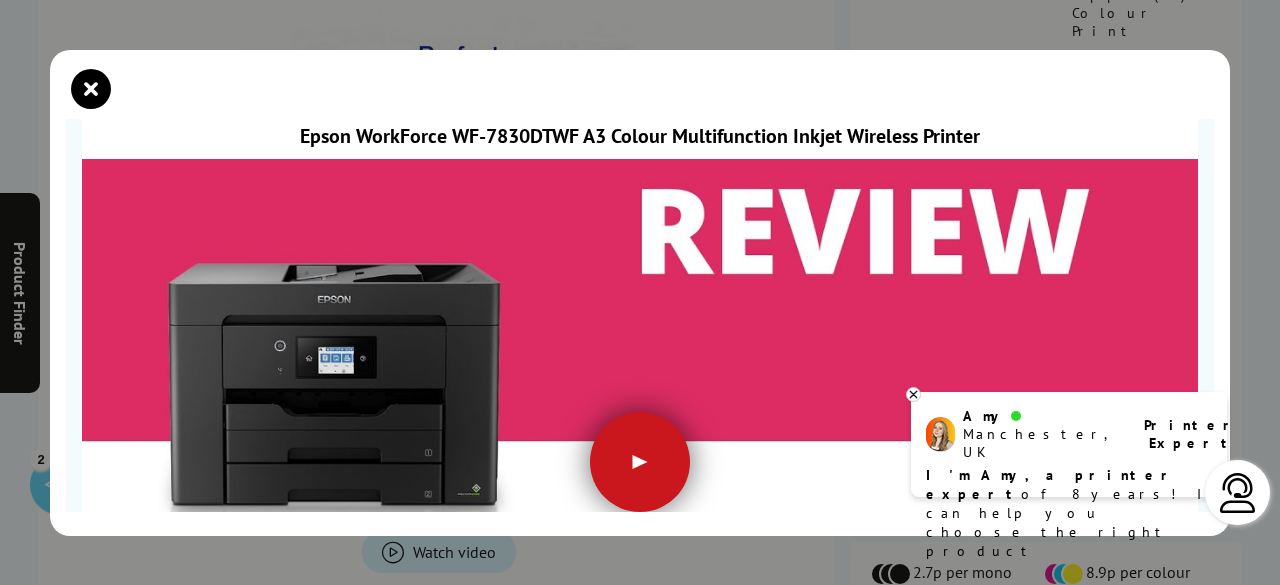 click at bounding box center [640, 462] 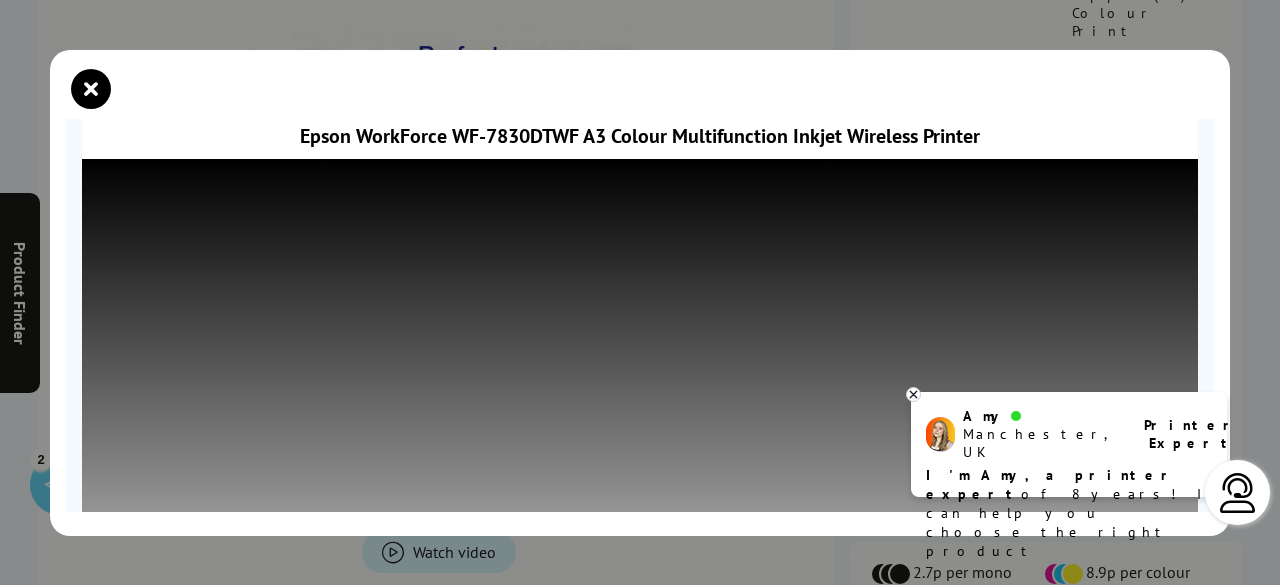 click 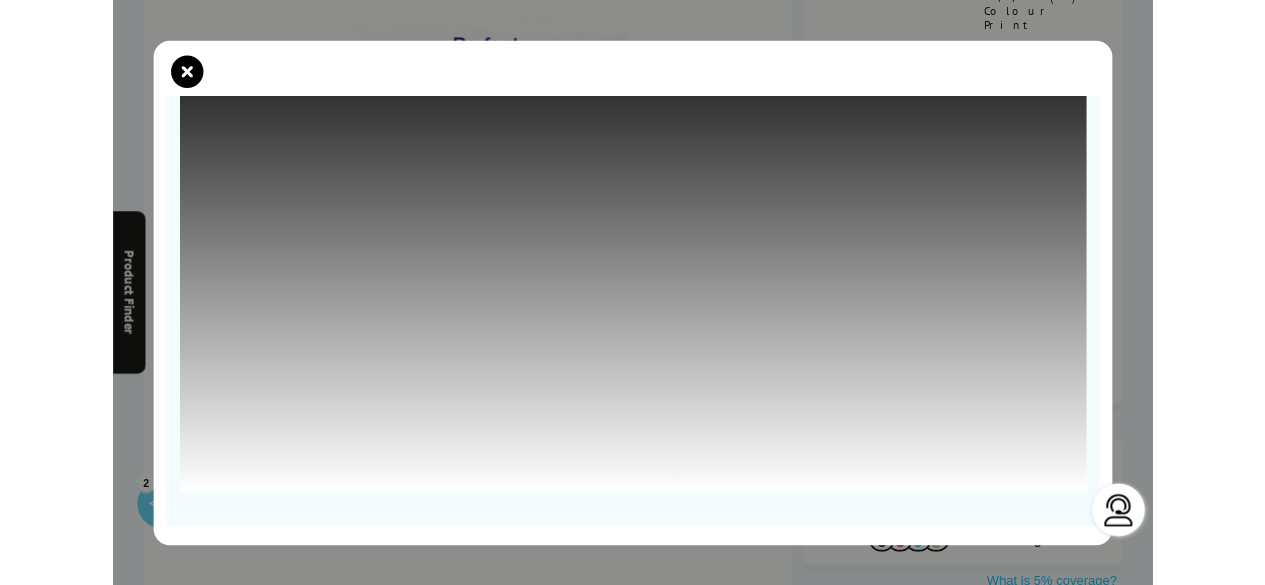 scroll, scrollTop: 252, scrollLeft: 0, axis: vertical 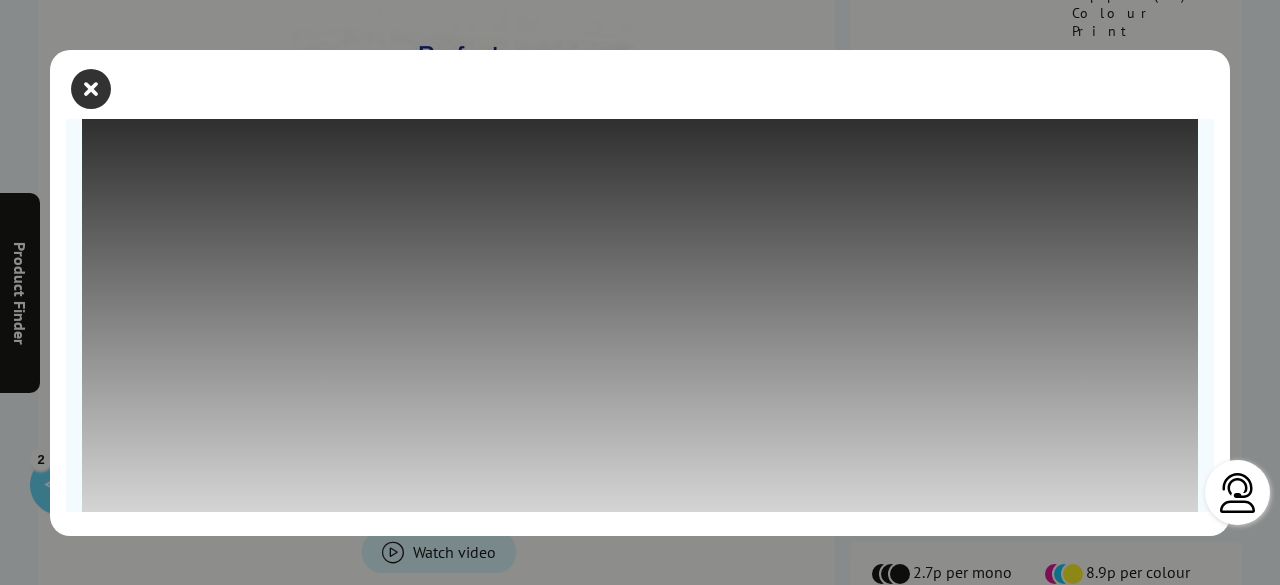 click at bounding box center [91, 89] 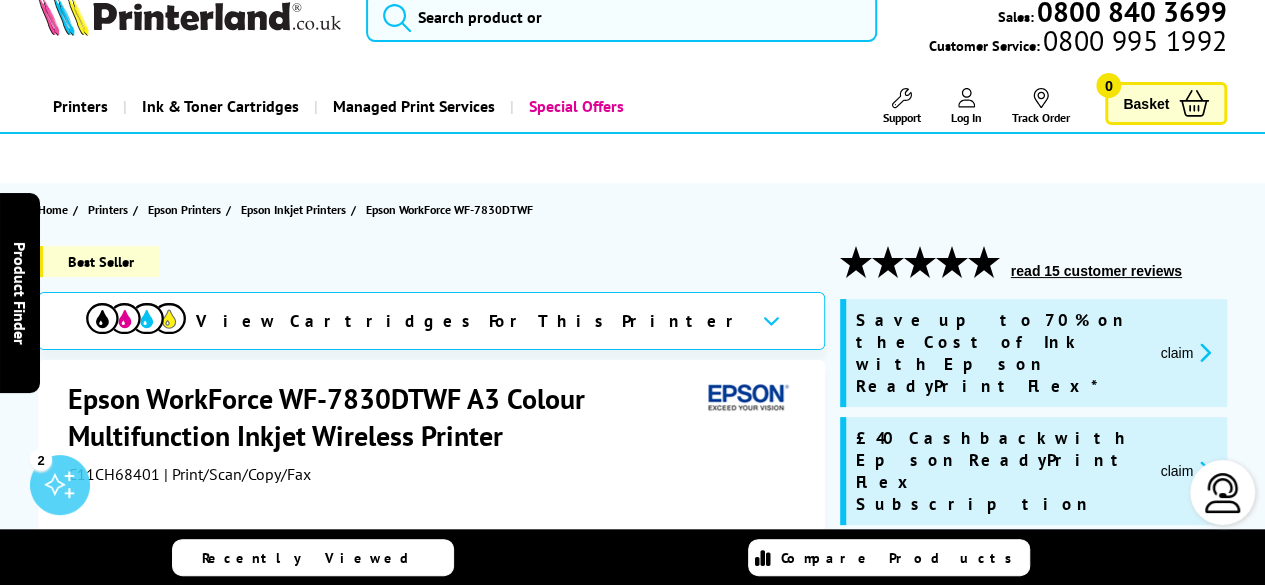scroll, scrollTop: 0, scrollLeft: 0, axis: both 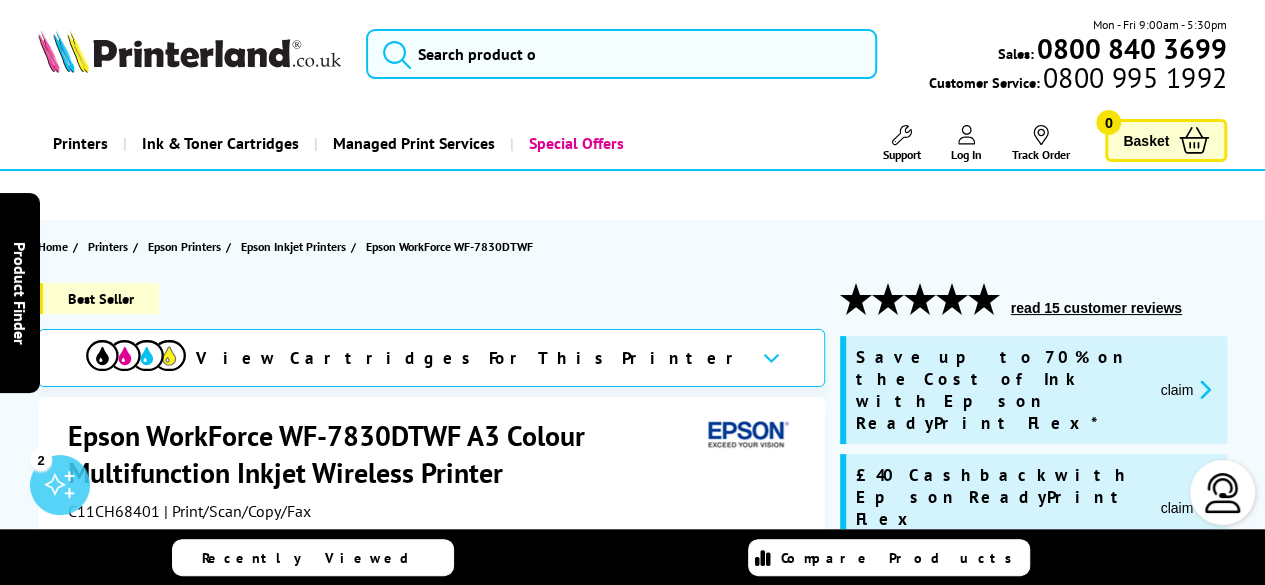 click at bounding box center (771, 357) 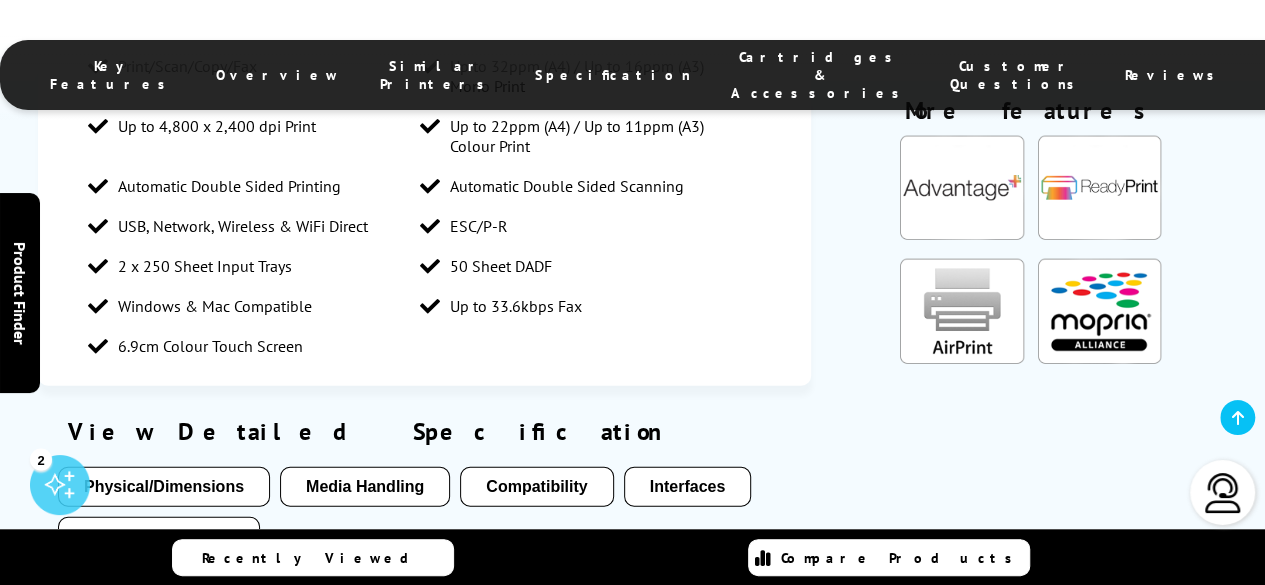 scroll, scrollTop: 2341, scrollLeft: 0, axis: vertical 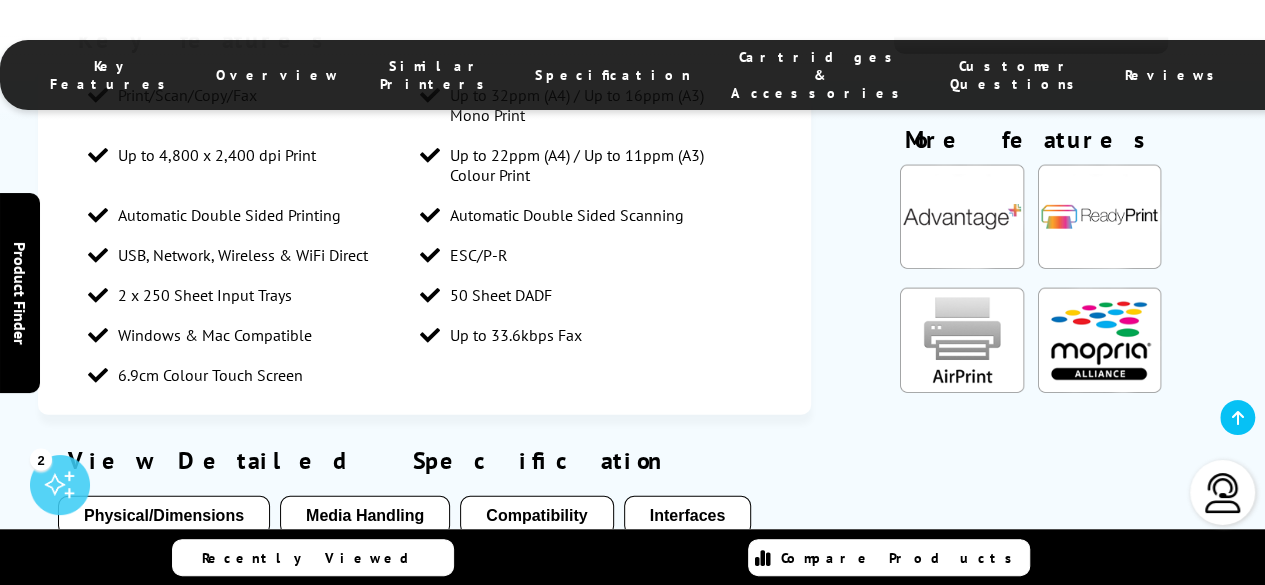 click on "Compatibility" at bounding box center [536, 516] 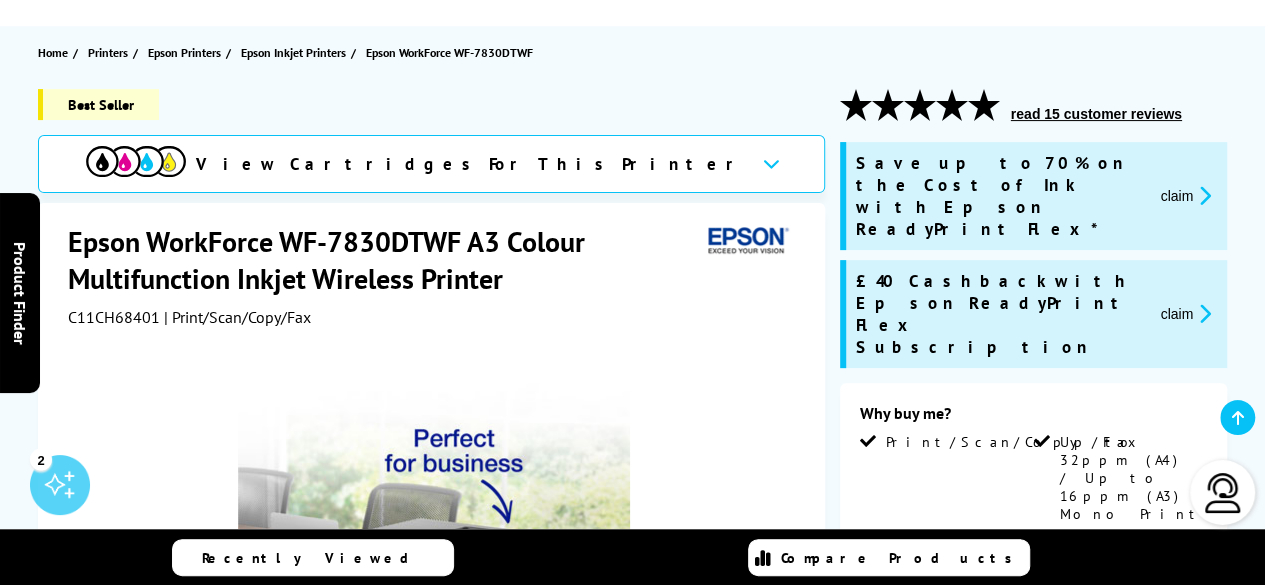 scroll, scrollTop: 0, scrollLeft: 0, axis: both 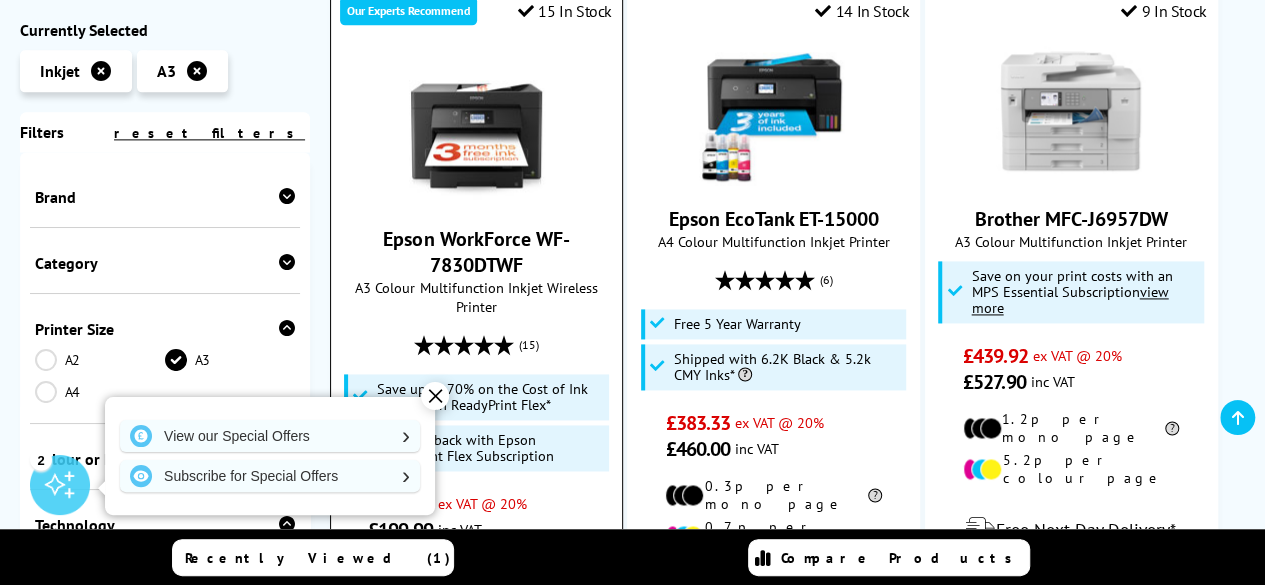 click at bounding box center (476, 131) 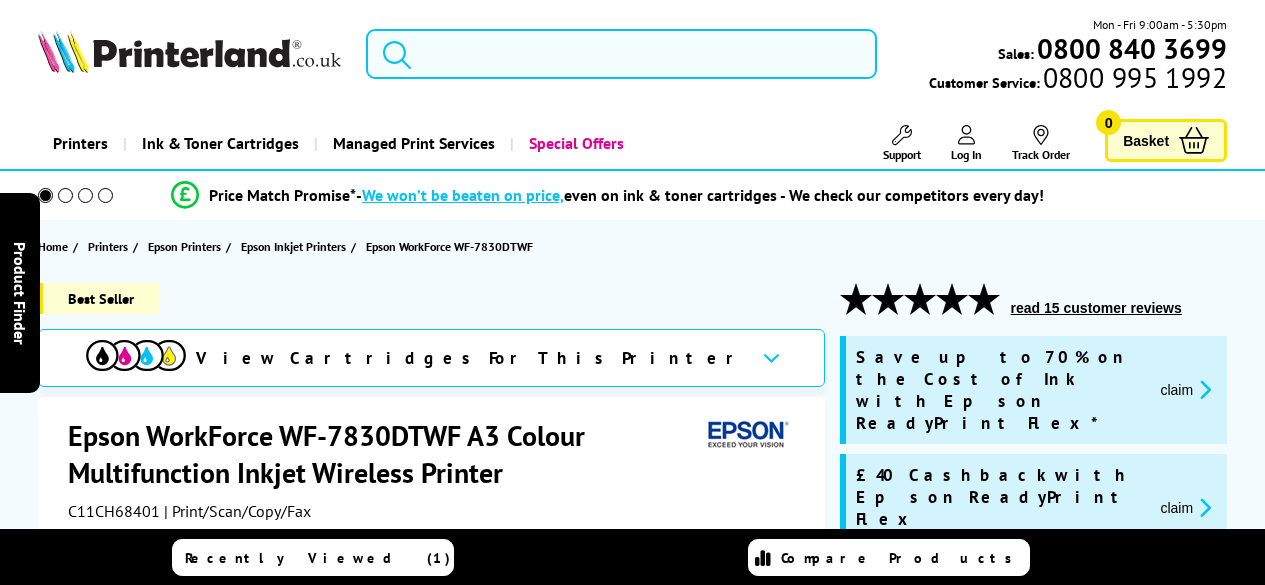 scroll, scrollTop: 0, scrollLeft: 0, axis: both 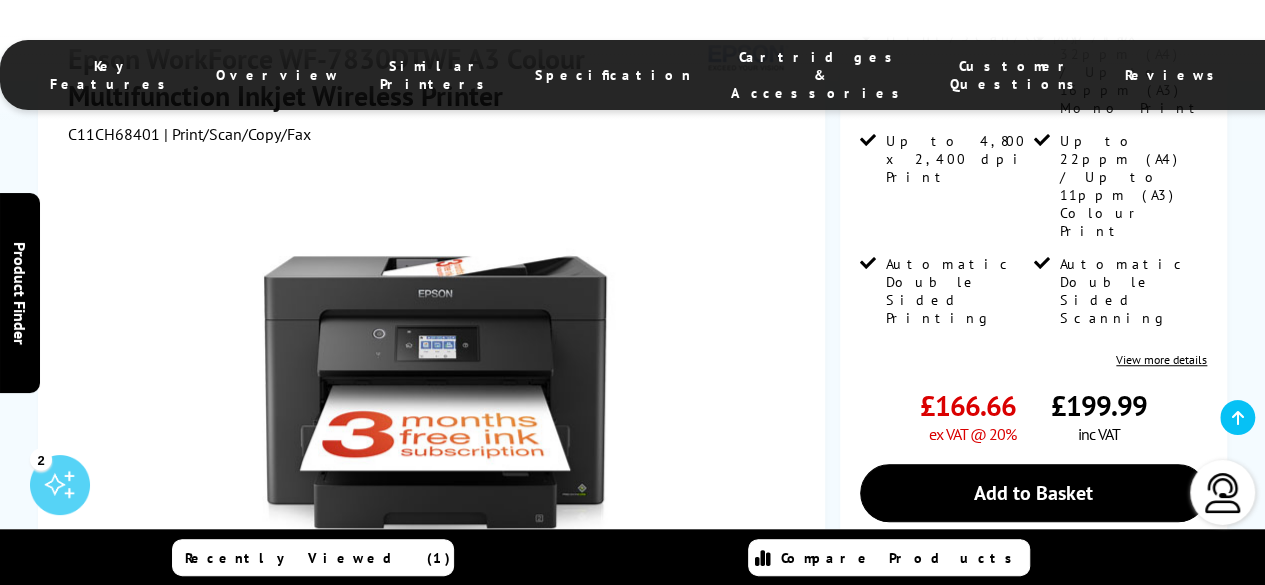click at bounding box center (289, 666) 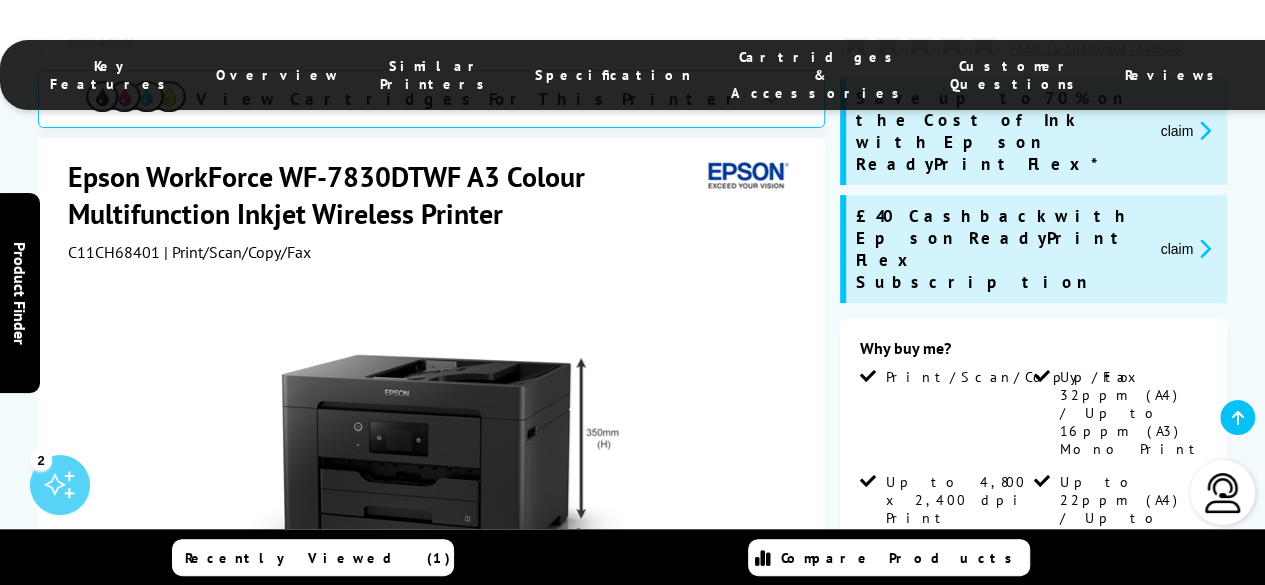 scroll, scrollTop: 200, scrollLeft: 0, axis: vertical 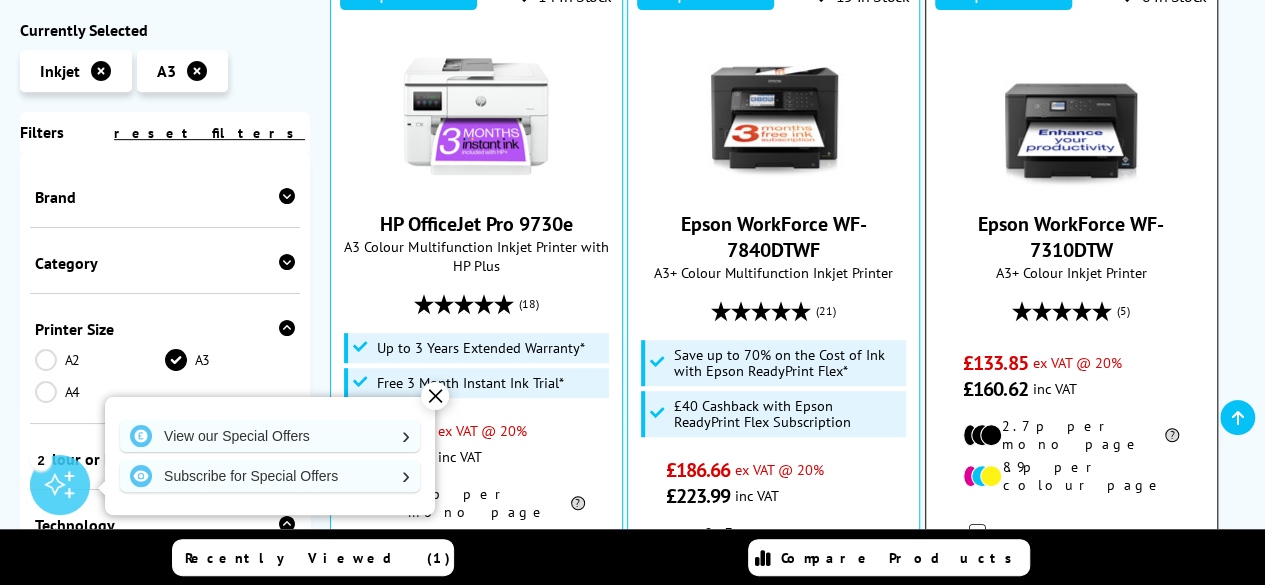 click at bounding box center [1071, 116] 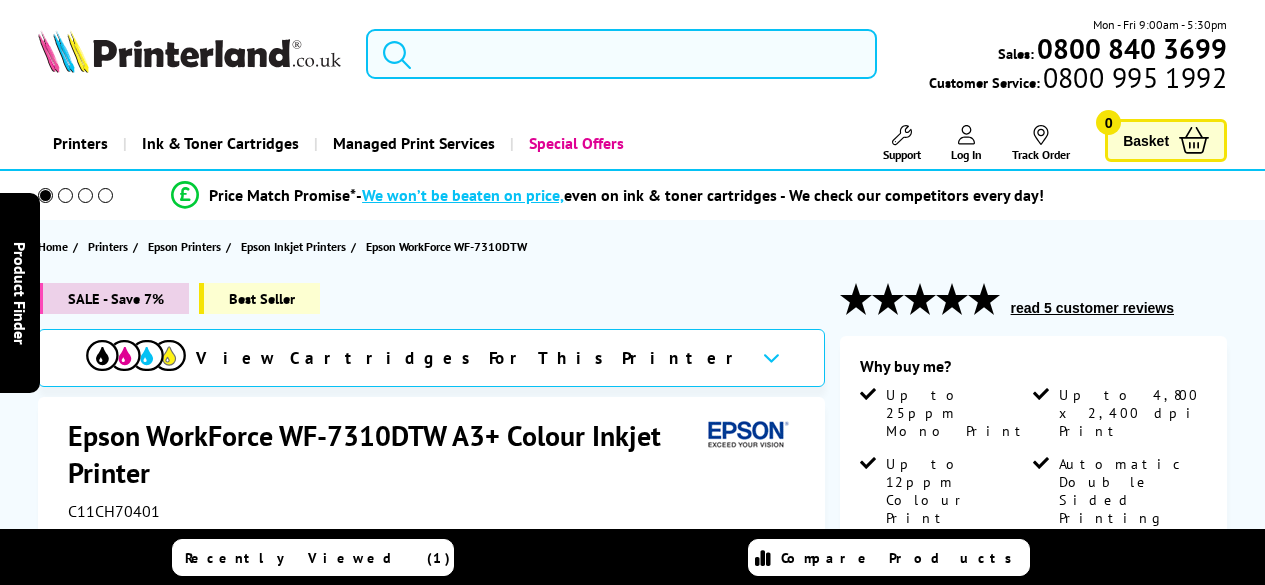 scroll, scrollTop: 0, scrollLeft: 0, axis: both 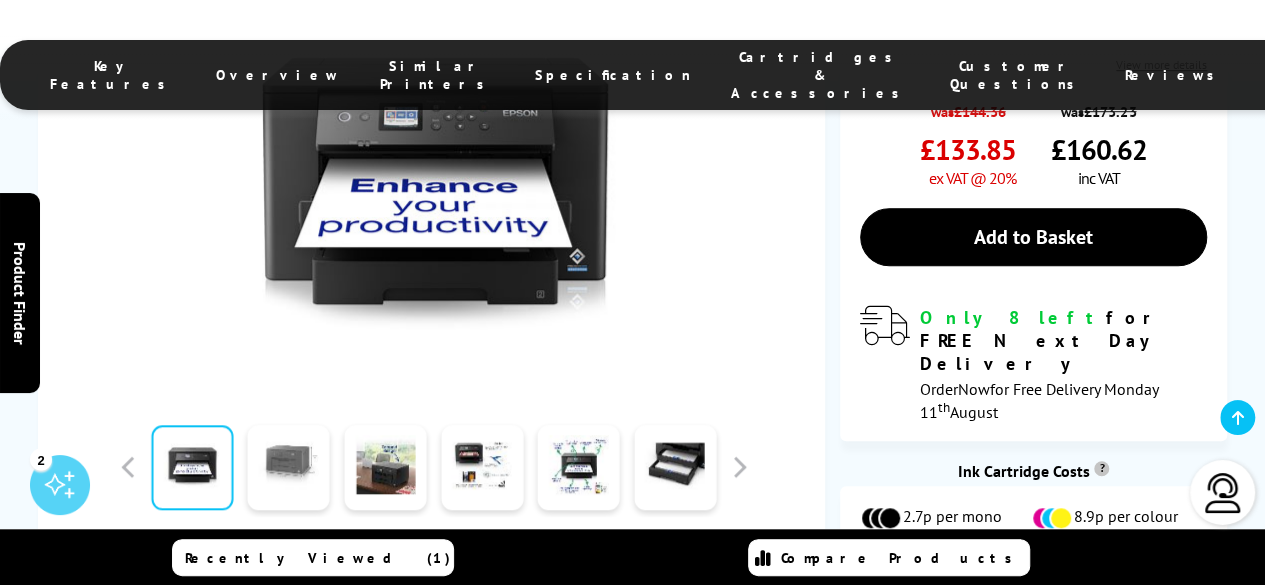 click at bounding box center (289, 467) 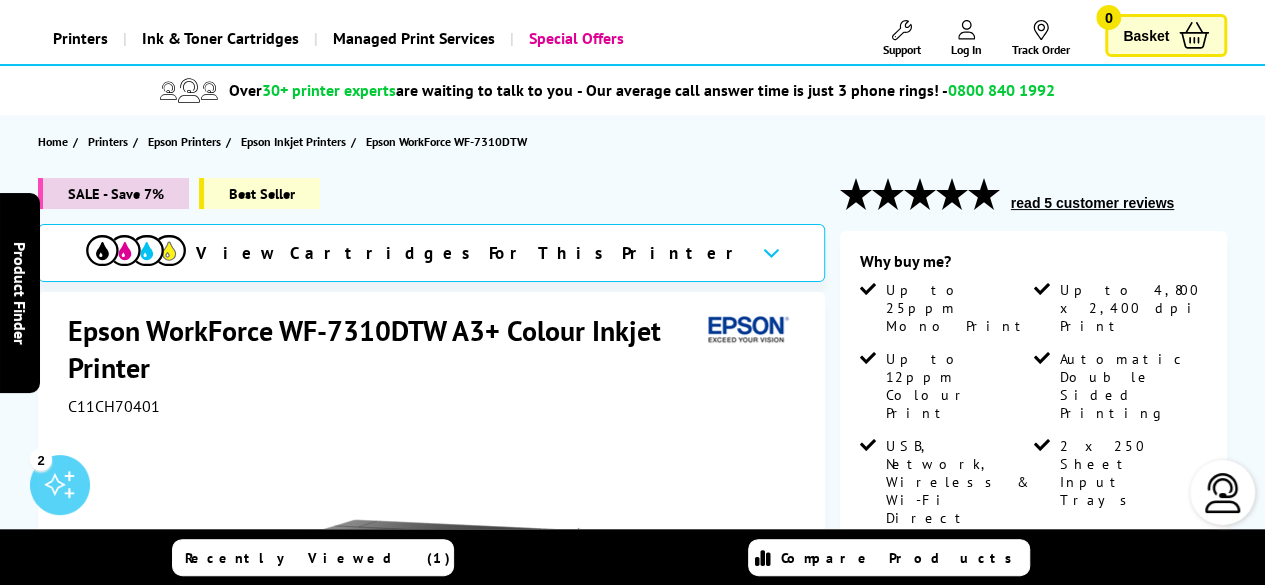 scroll, scrollTop: 100, scrollLeft: 0, axis: vertical 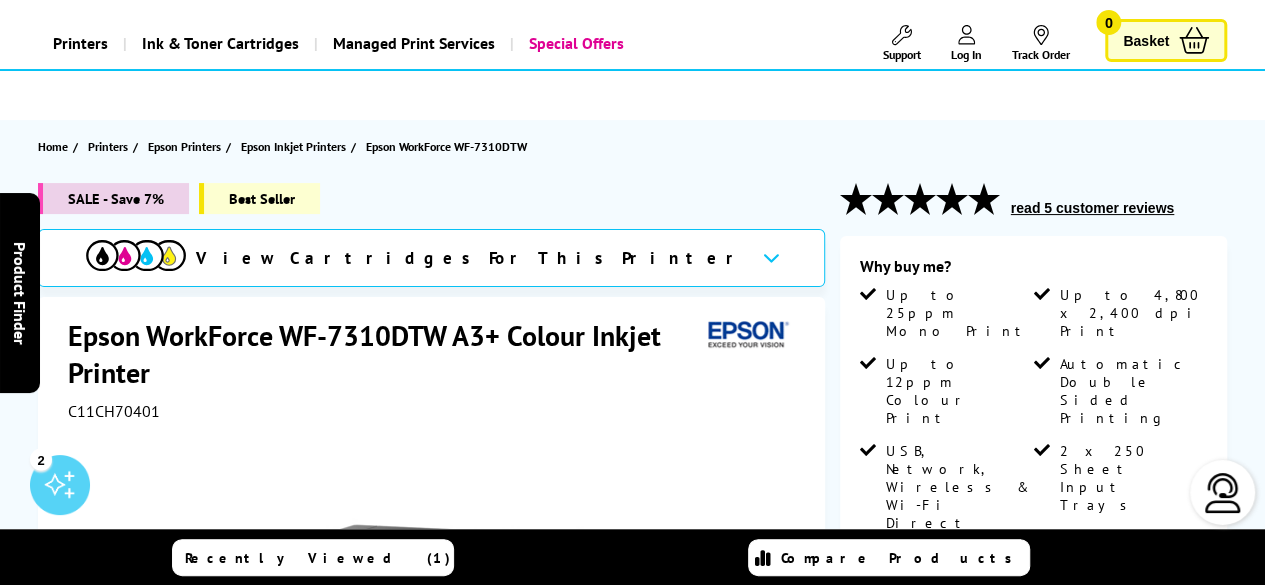 click on "read 5 customer reviews" at bounding box center [1092, 208] 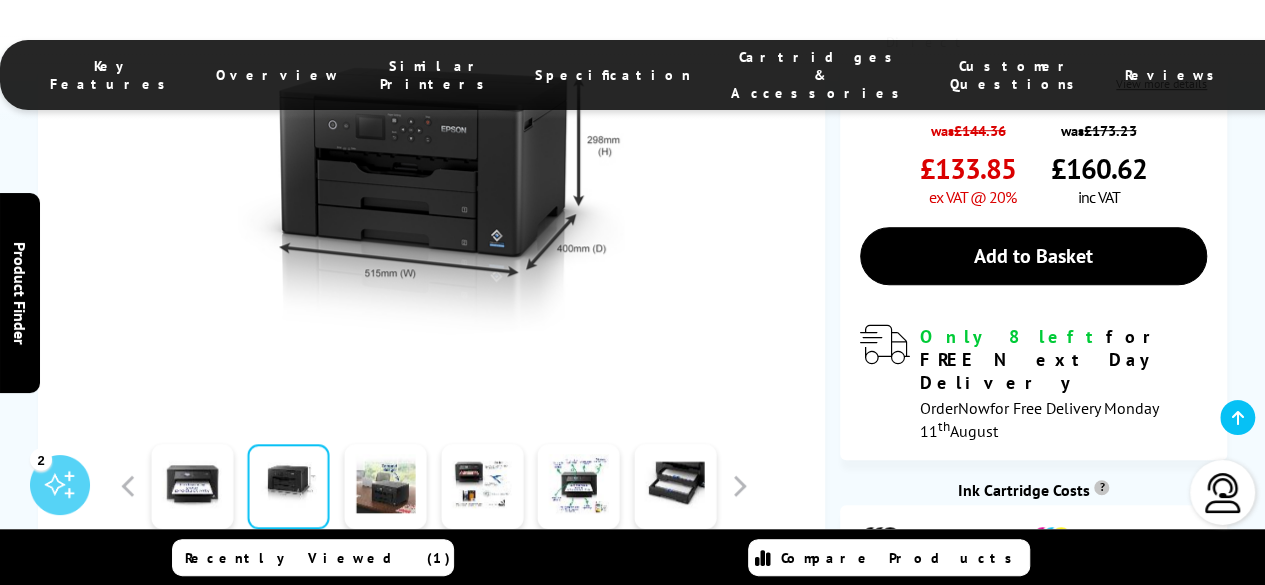 scroll, scrollTop: 0, scrollLeft: 0, axis: both 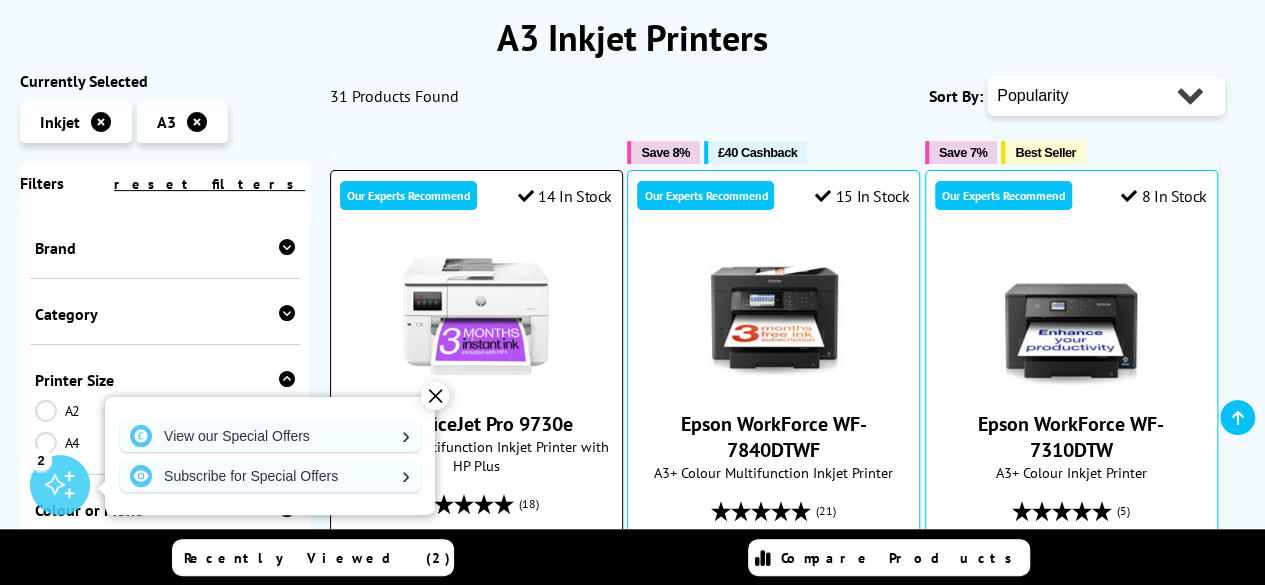 click at bounding box center (476, 316) 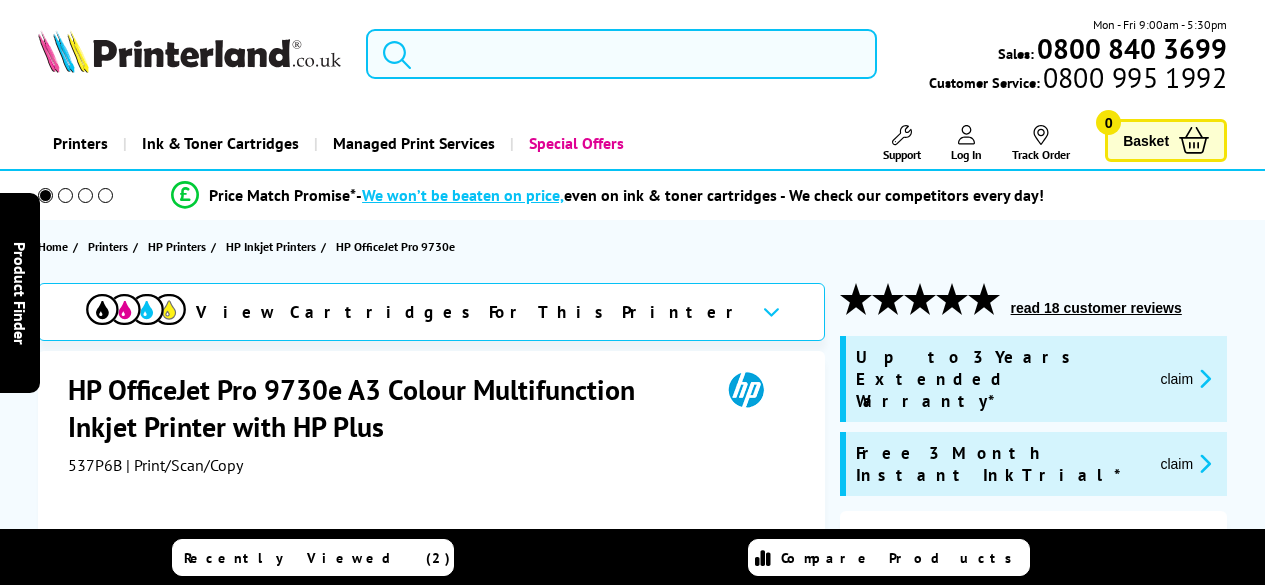 scroll, scrollTop: 0, scrollLeft: 0, axis: both 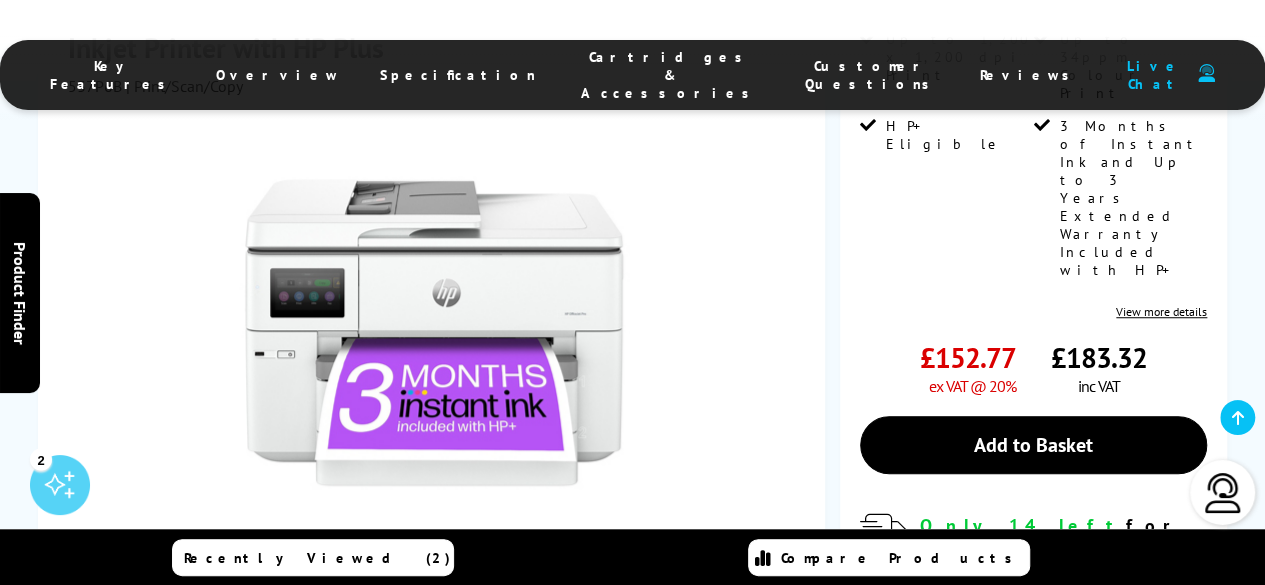 click at bounding box center (289, 618) 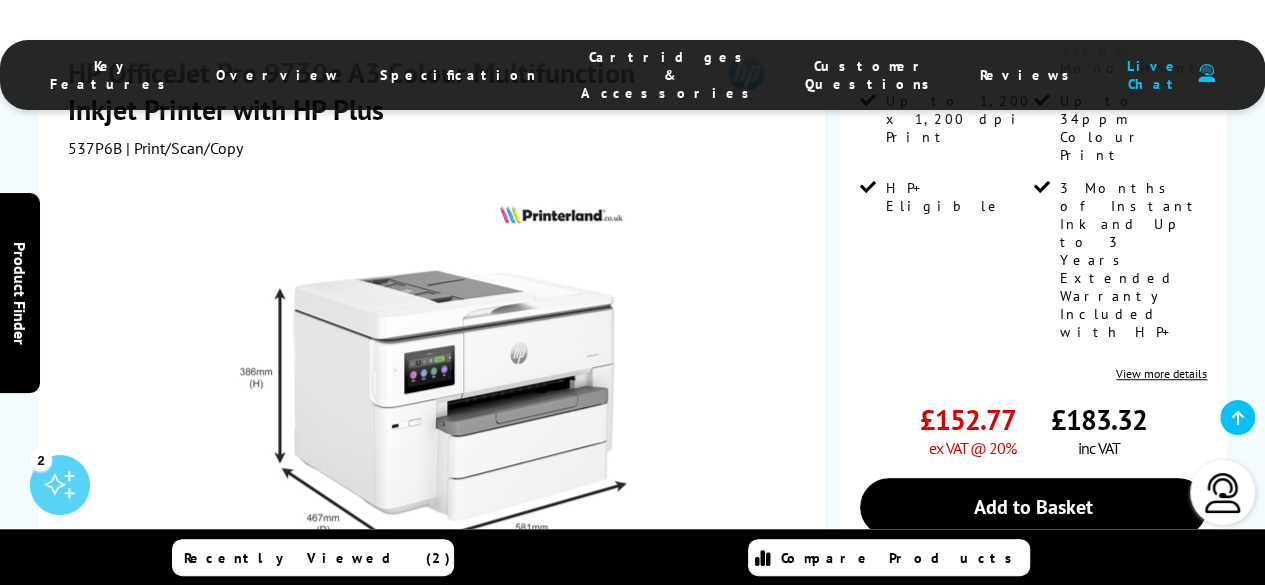 scroll, scrollTop: 600, scrollLeft: 0, axis: vertical 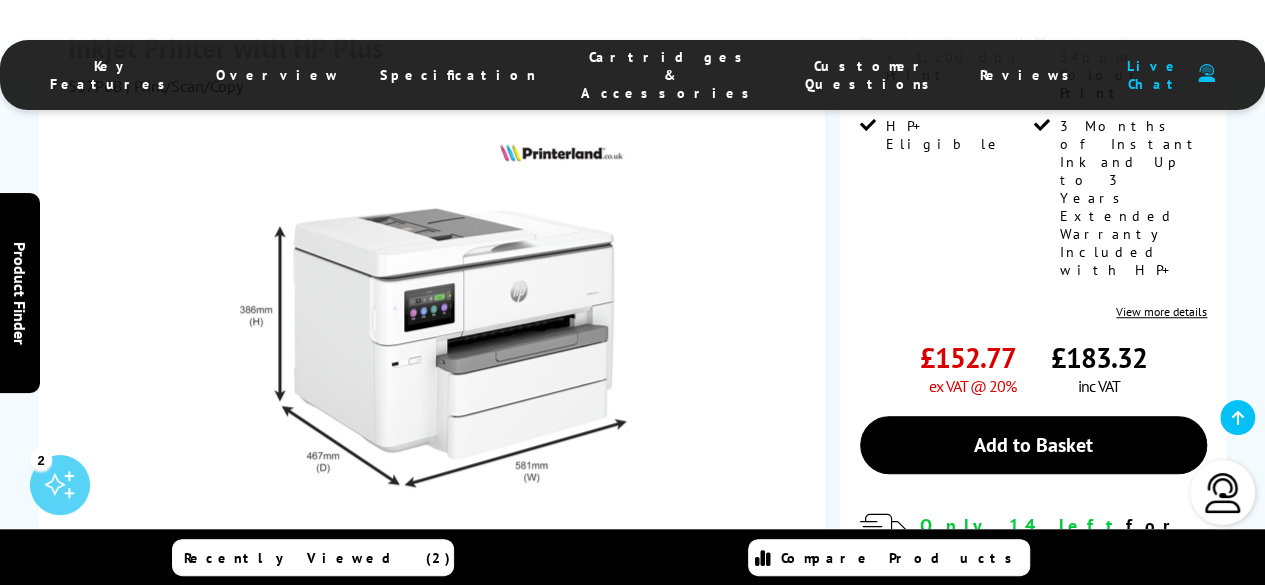 click at bounding box center (385, 618) 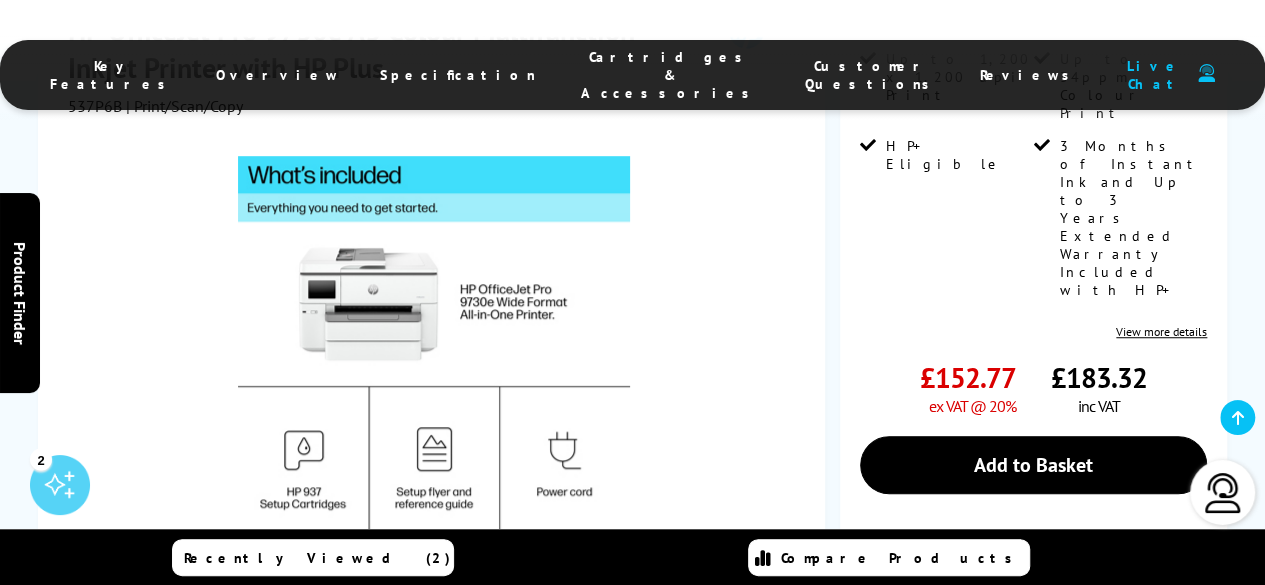 scroll, scrollTop: 600, scrollLeft: 0, axis: vertical 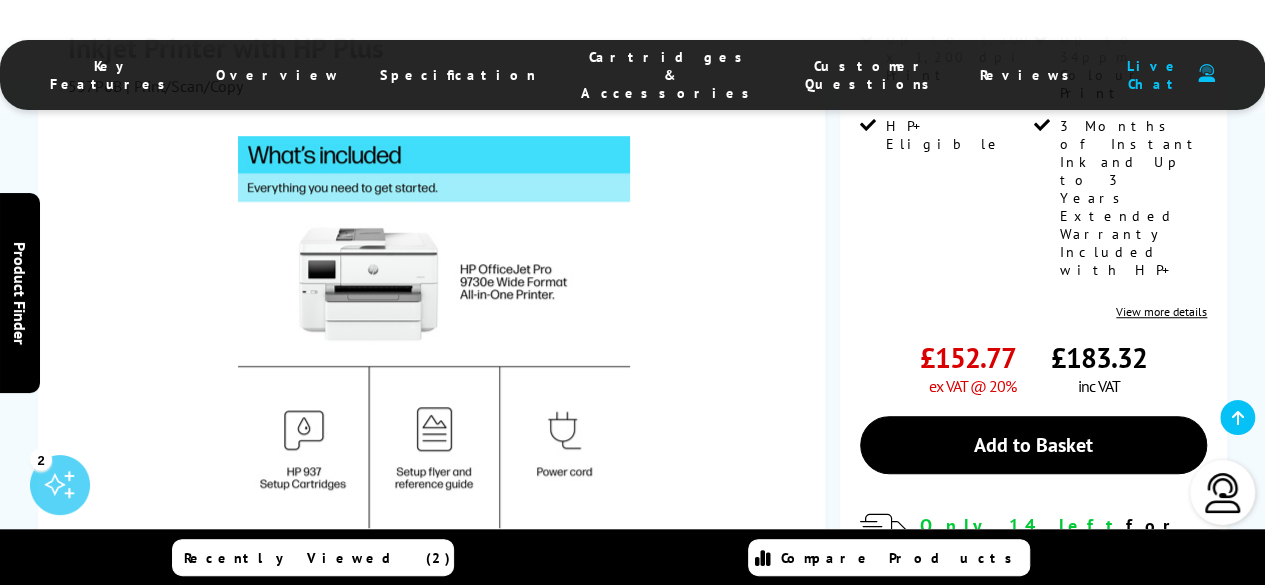 click at bounding box center [579, 618] 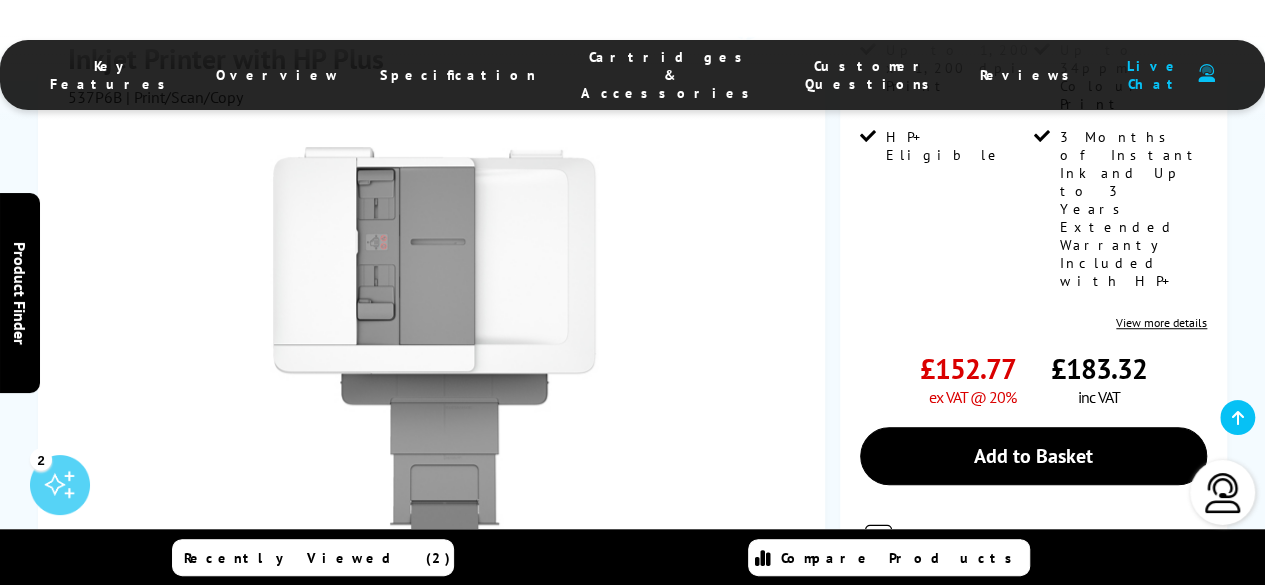 scroll, scrollTop: 600, scrollLeft: 0, axis: vertical 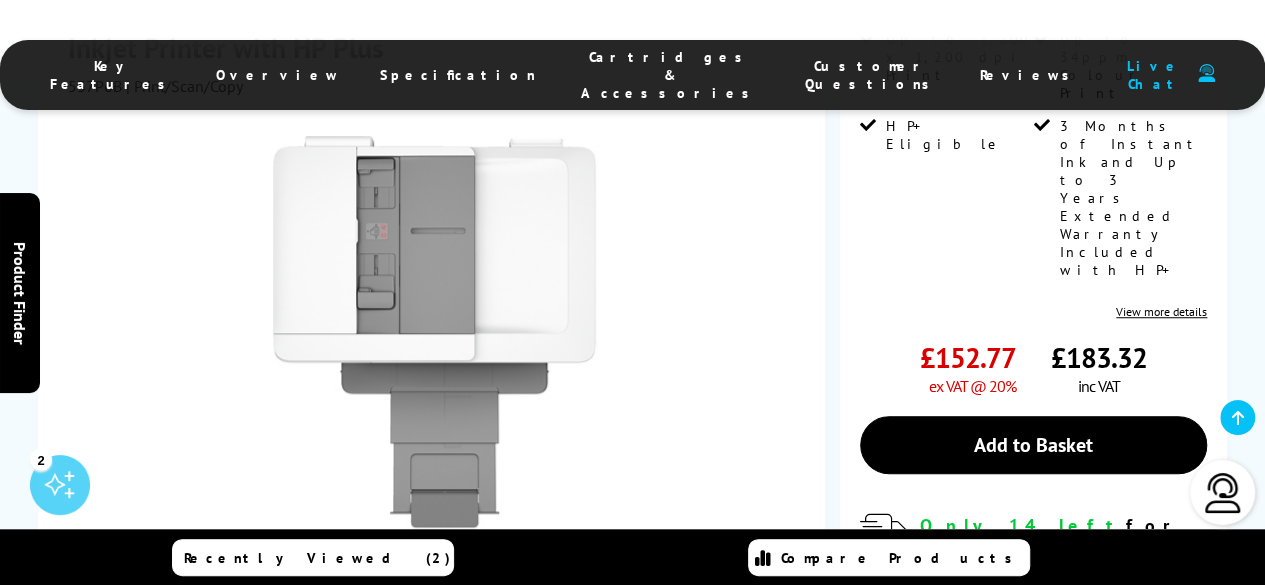 click at bounding box center (675, 618) 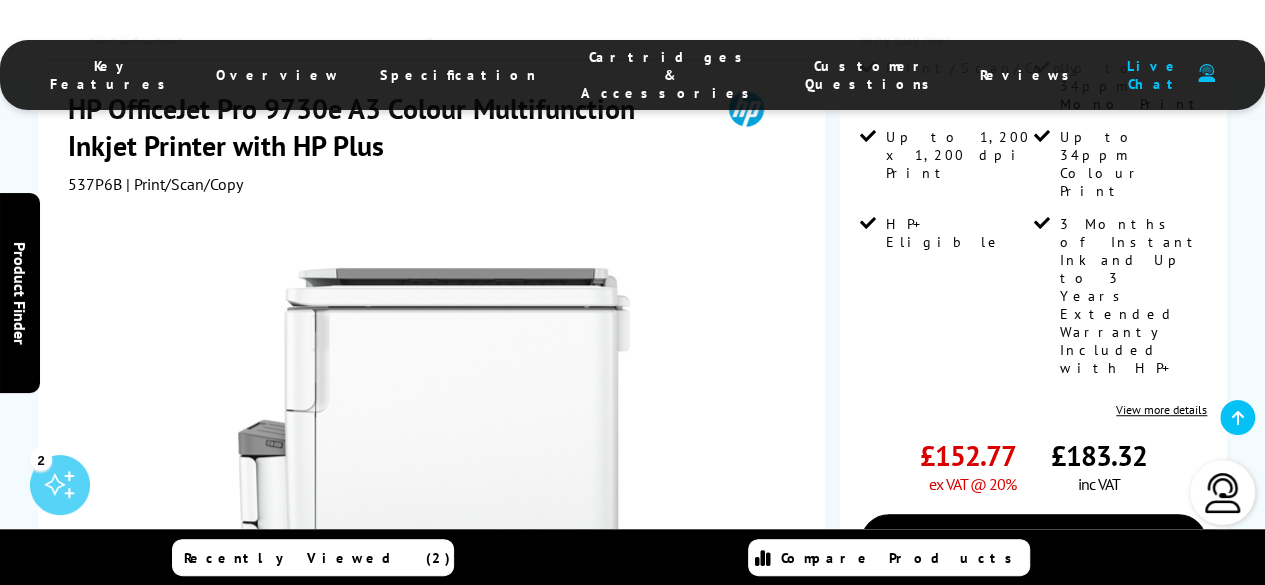 scroll, scrollTop: 700, scrollLeft: 0, axis: vertical 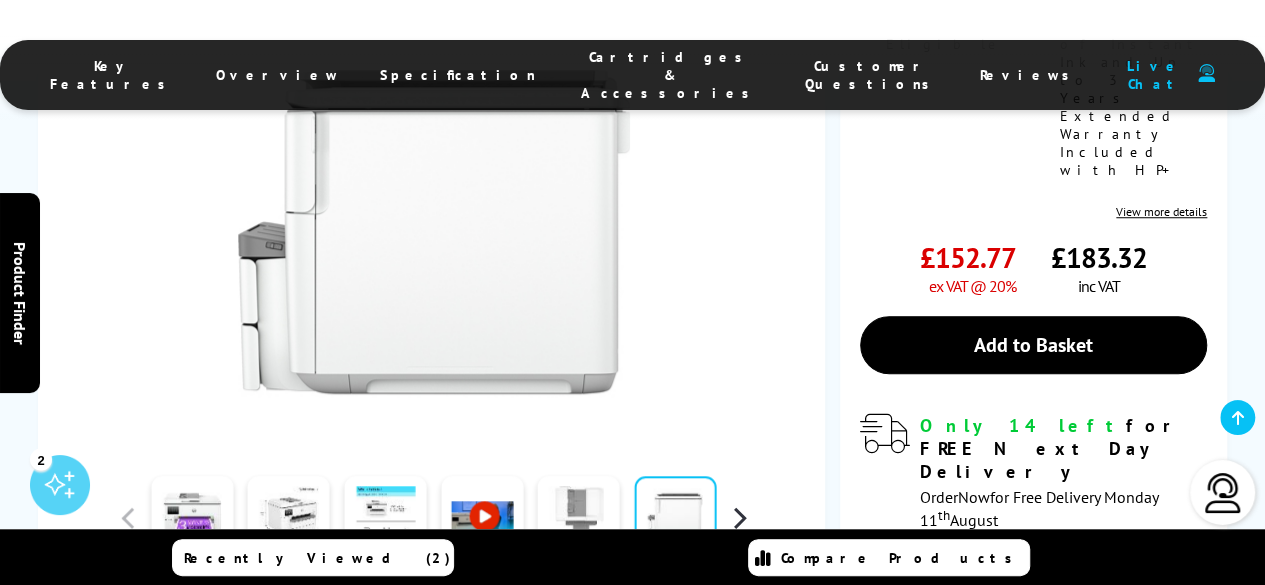 click at bounding box center (739, 518) 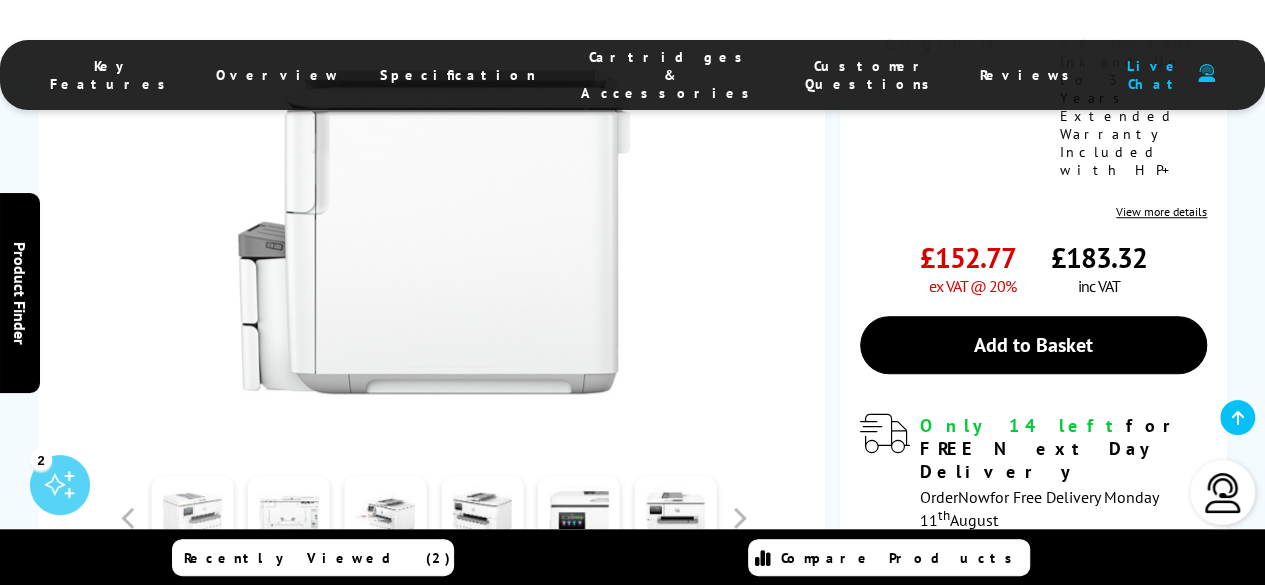 click at bounding box center [192, 518] 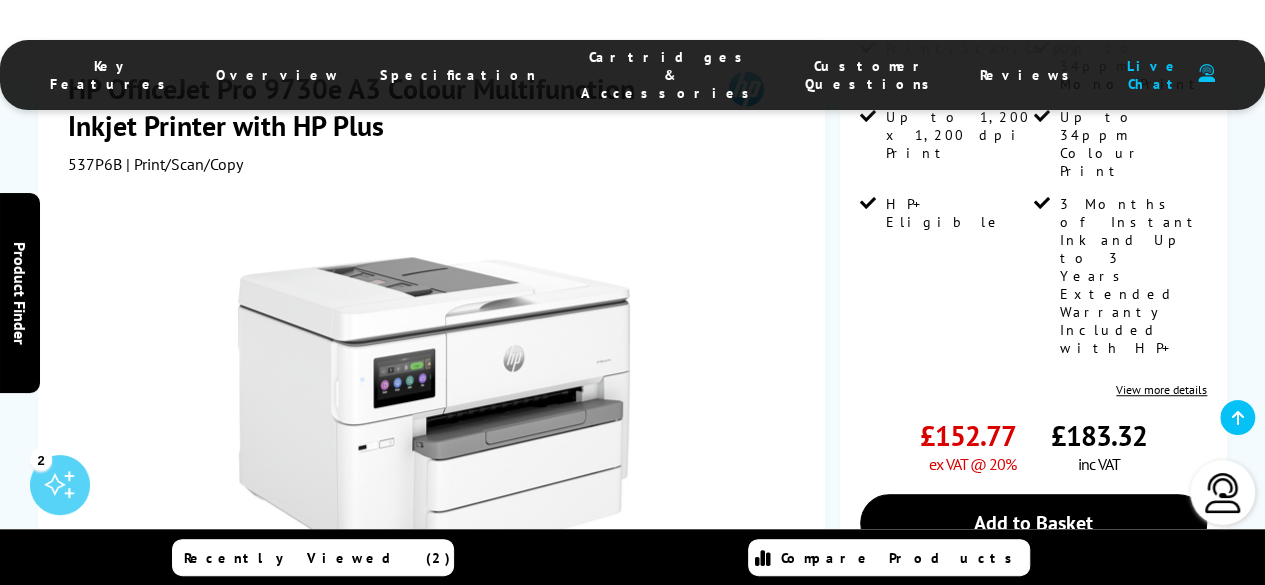 scroll, scrollTop: 600, scrollLeft: 0, axis: vertical 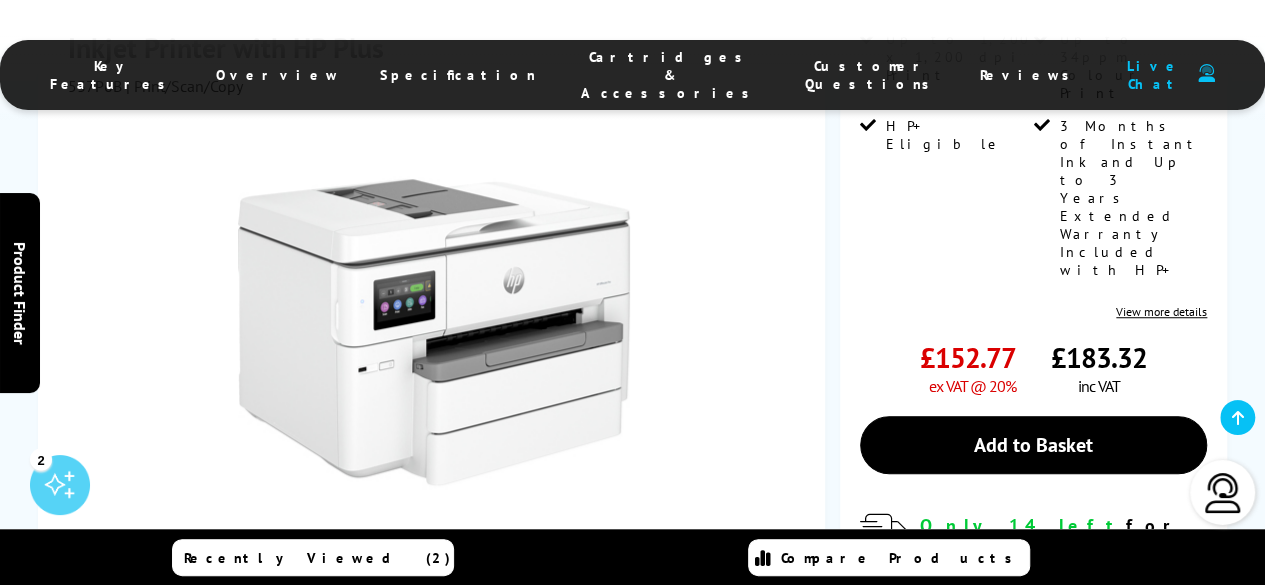 click at bounding box center (675, 618) 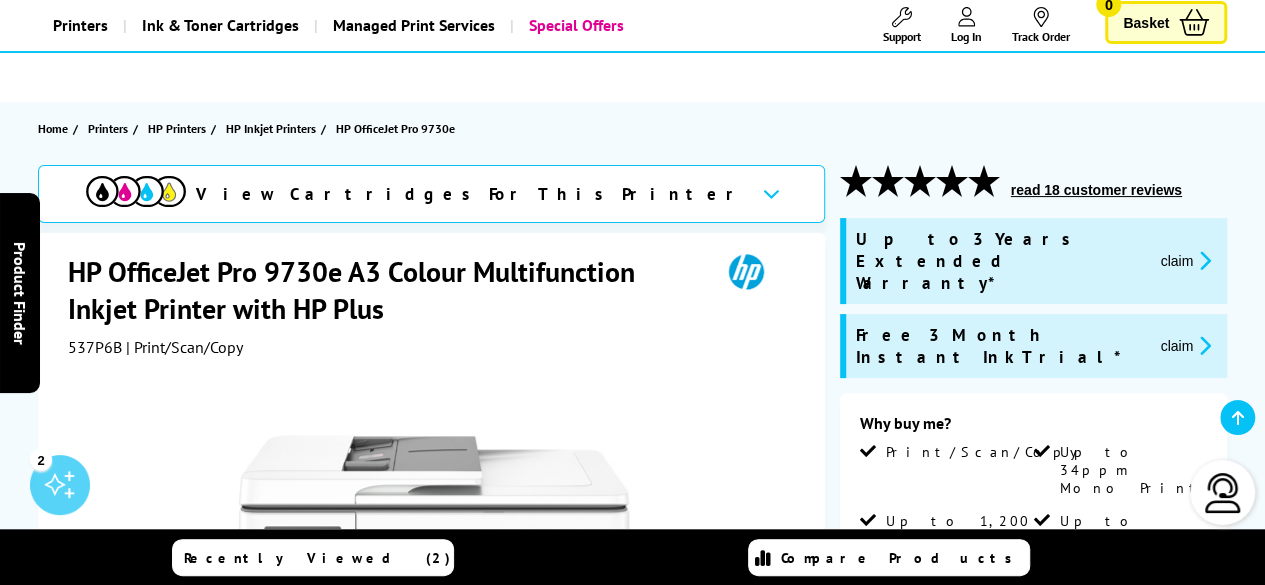 scroll, scrollTop: 100, scrollLeft: 0, axis: vertical 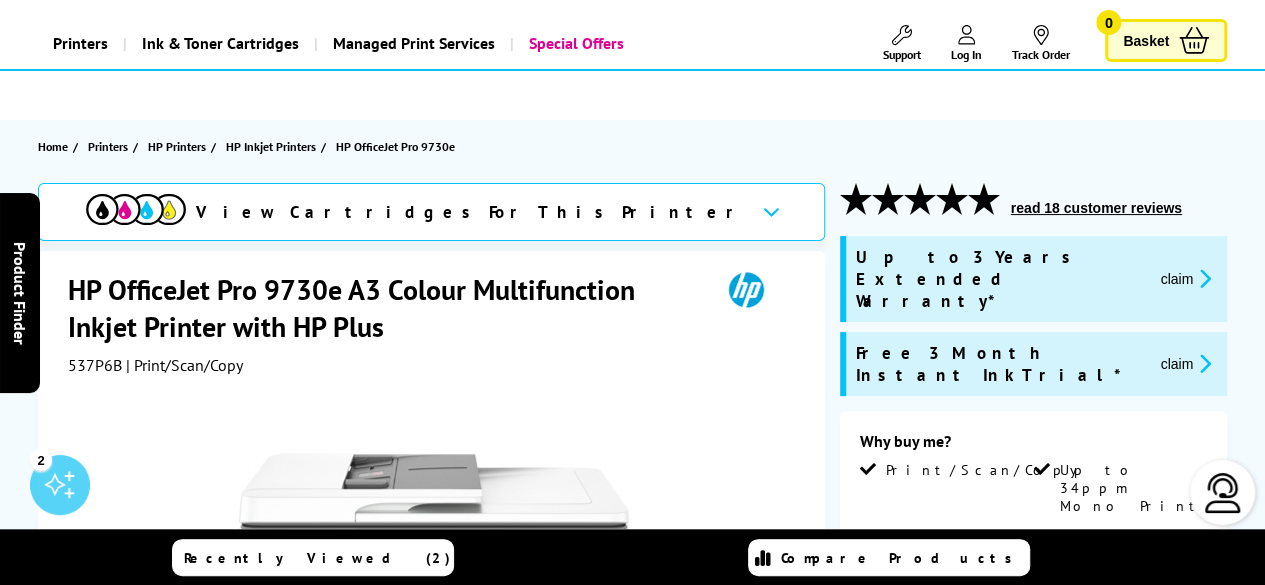 click on "read 18 customer reviews" at bounding box center [1096, 208] 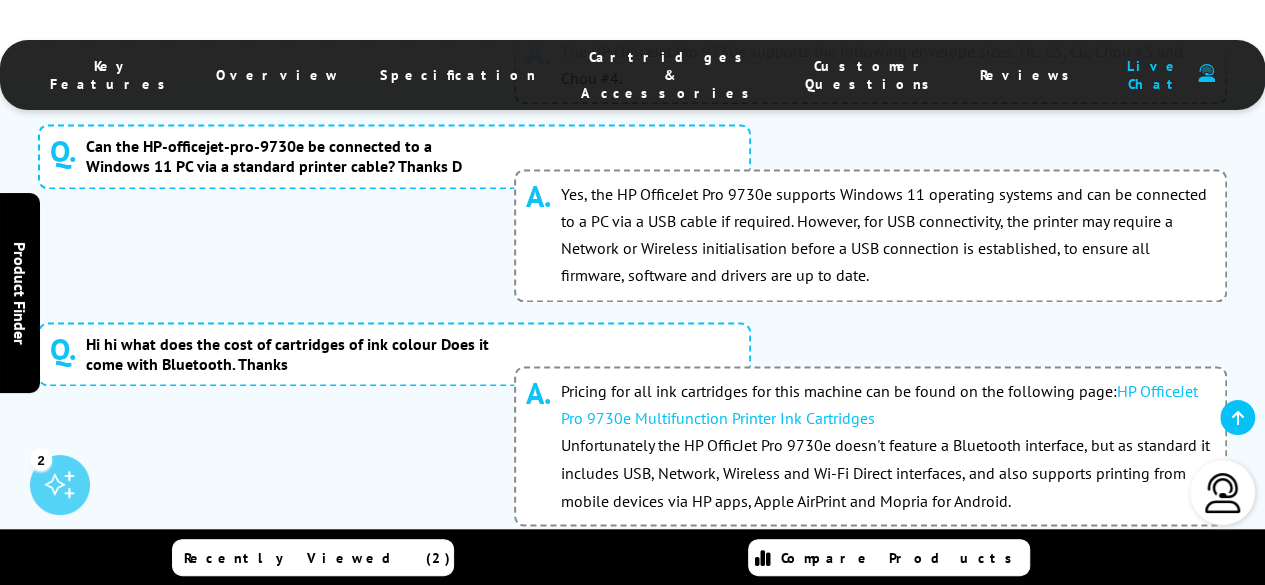 scroll, scrollTop: 9160, scrollLeft: 0, axis: vertical 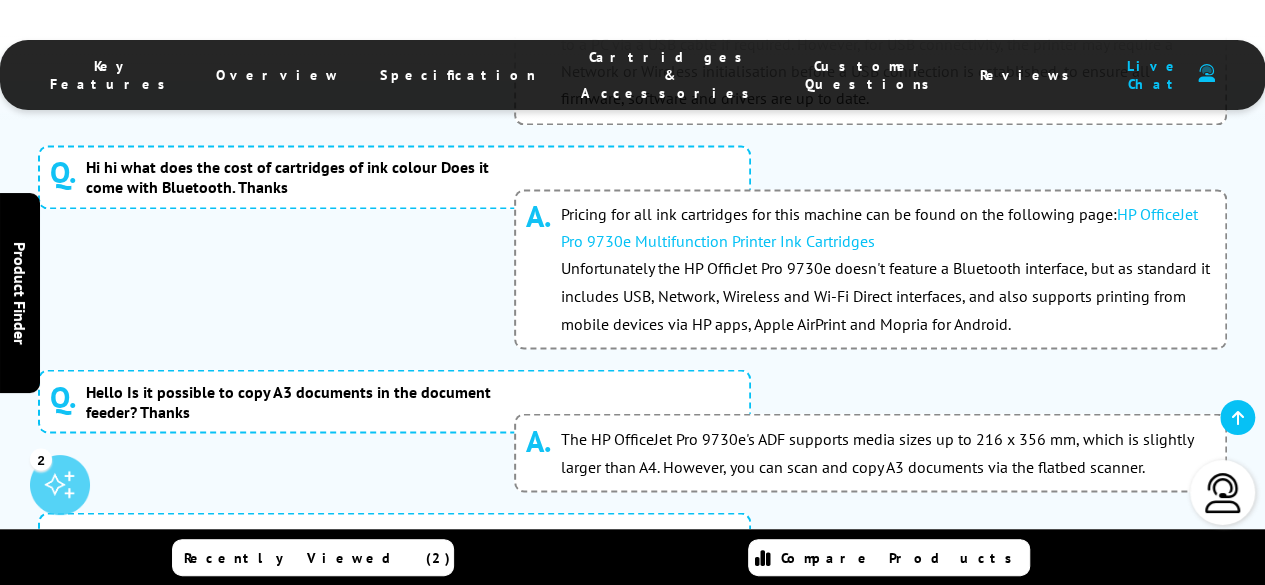click on "Next" at bounding box center [681, 1004] 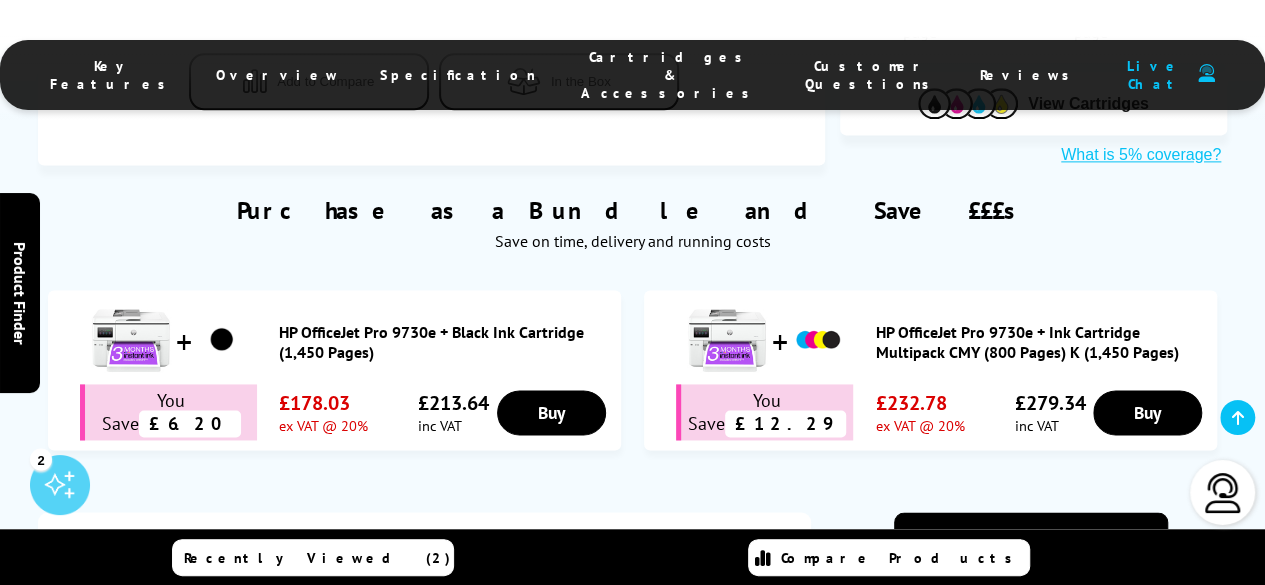 scroll, scrollTop: 1212, scrollLeft: 0, axis: vertical 